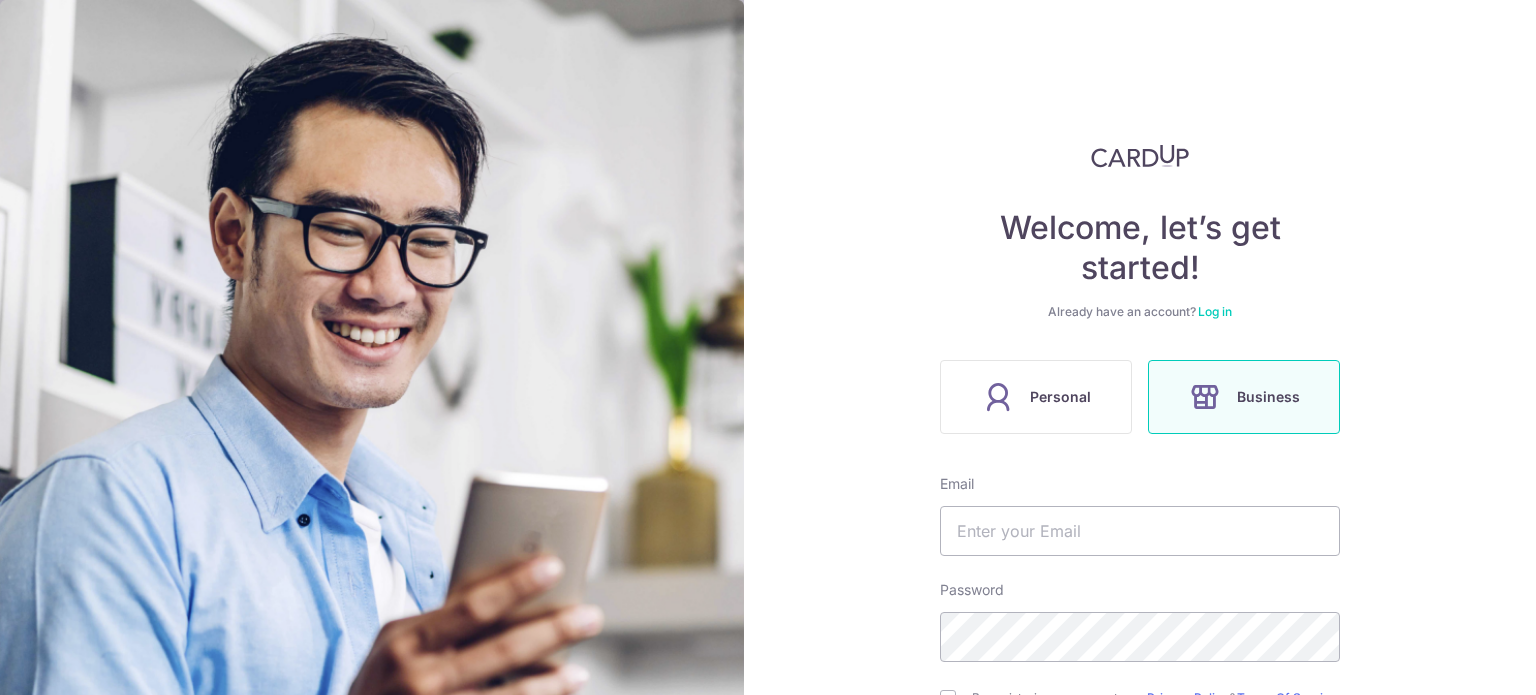 scroll, scrollTop: 0, scrollLeft: 0, axis: both 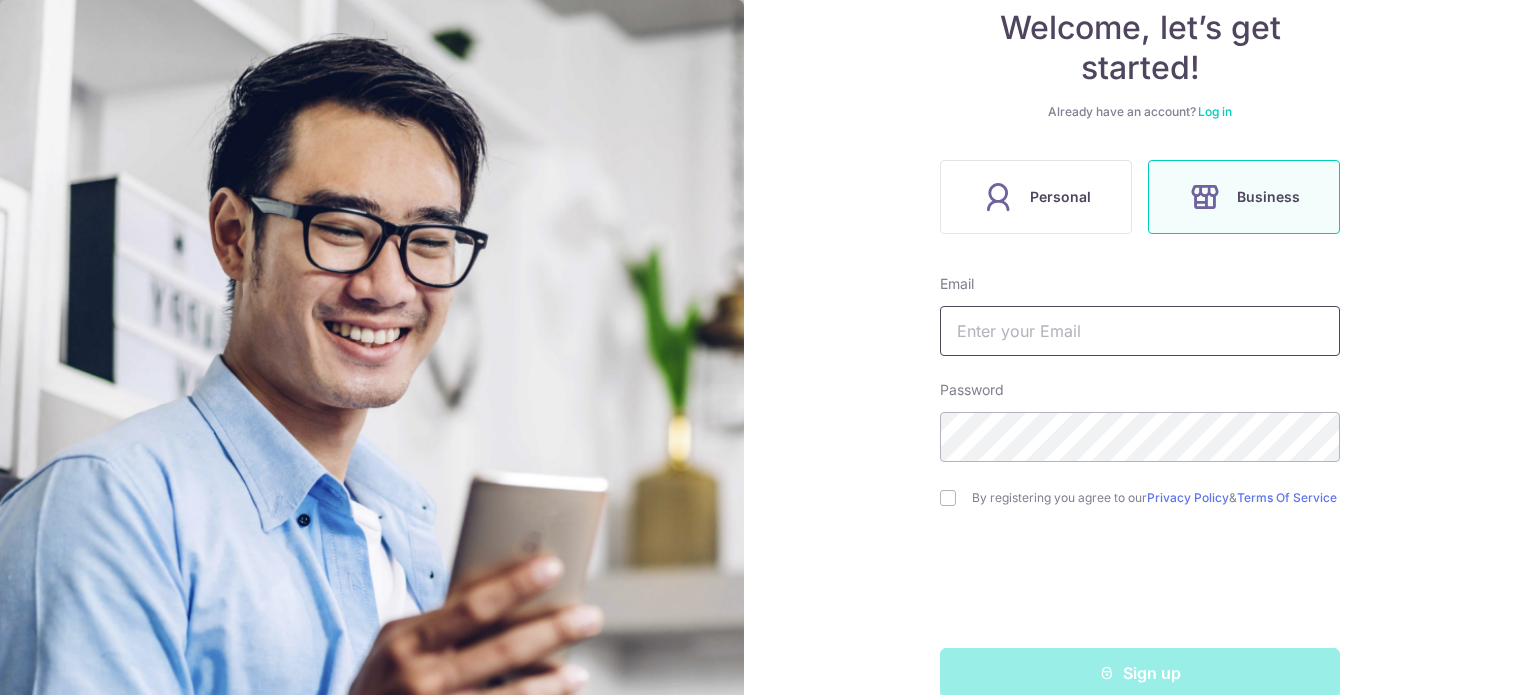 drag, startPoint x: 0, startPoint y: 0, endPoint x: 1095, endPoint y: 322, distance: 1141.3628 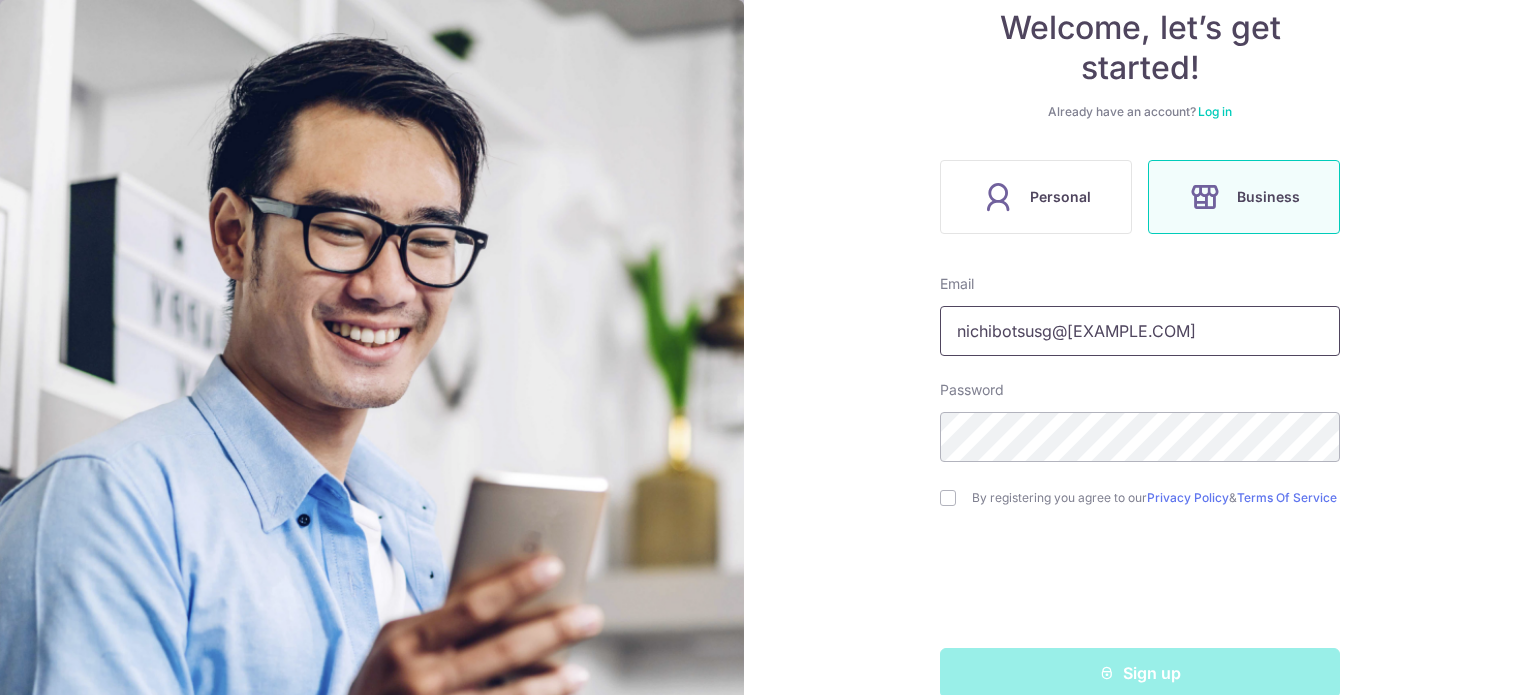 type on "nichibotsusg@[EXAMPLE.COM]" 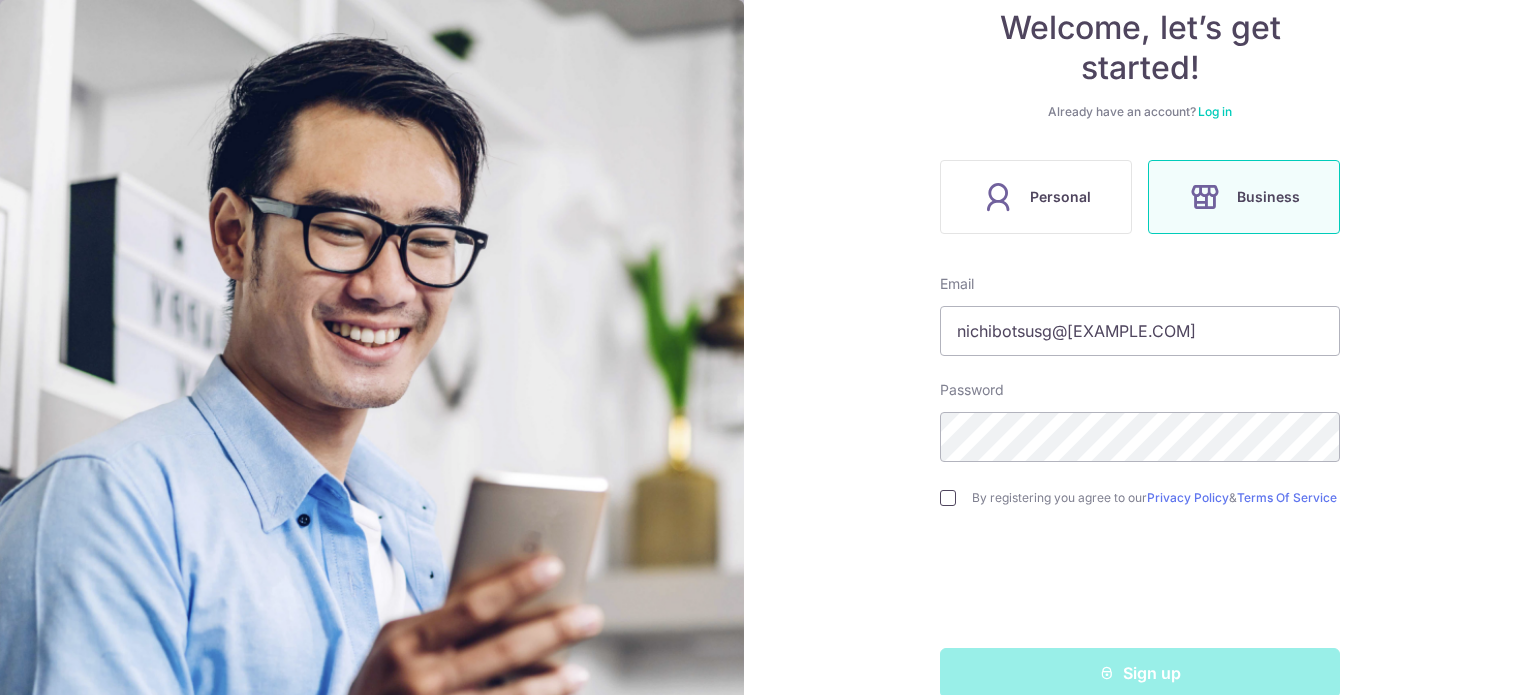 click at bounding box center [948, 498] 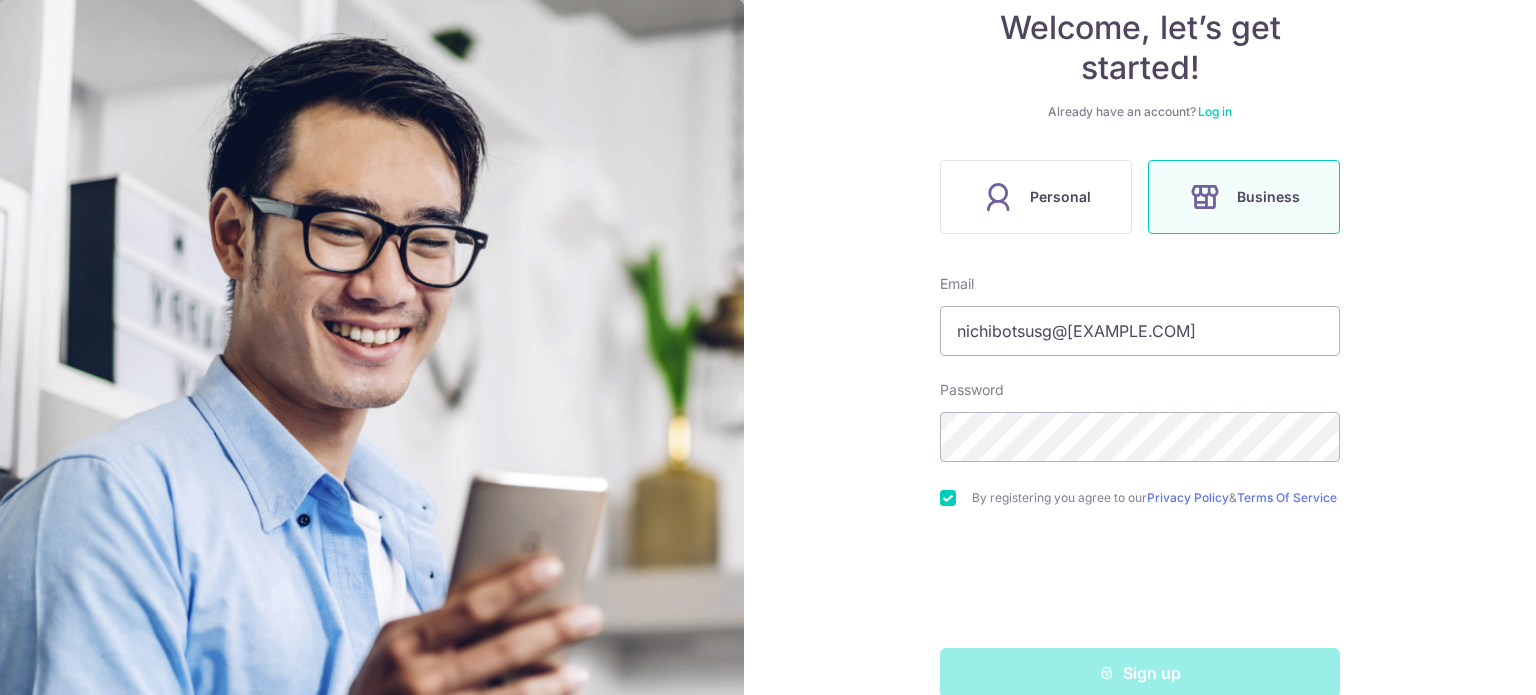 scroll, scrollTop: 242, scrollLeft: 0, axis: vertical 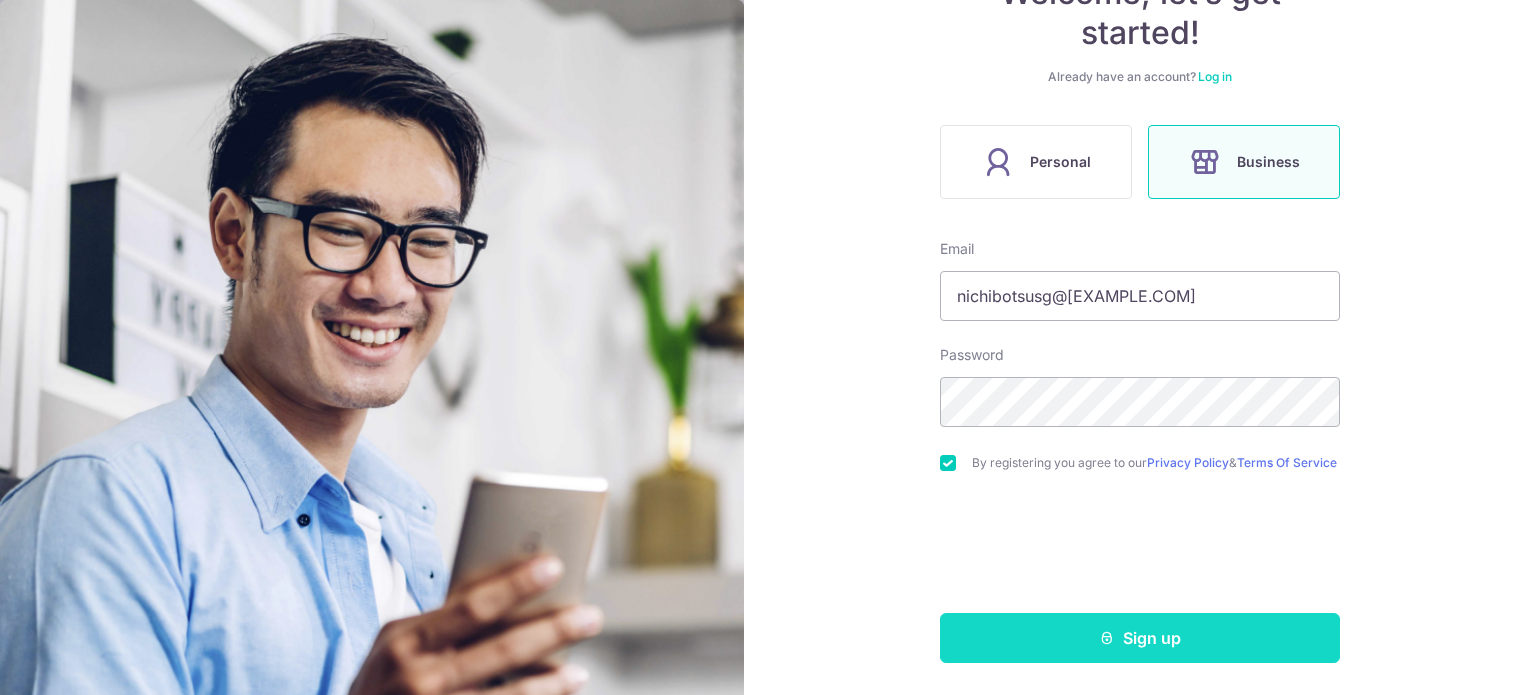 click on "Sign up" at bounding box center [1140, 638] 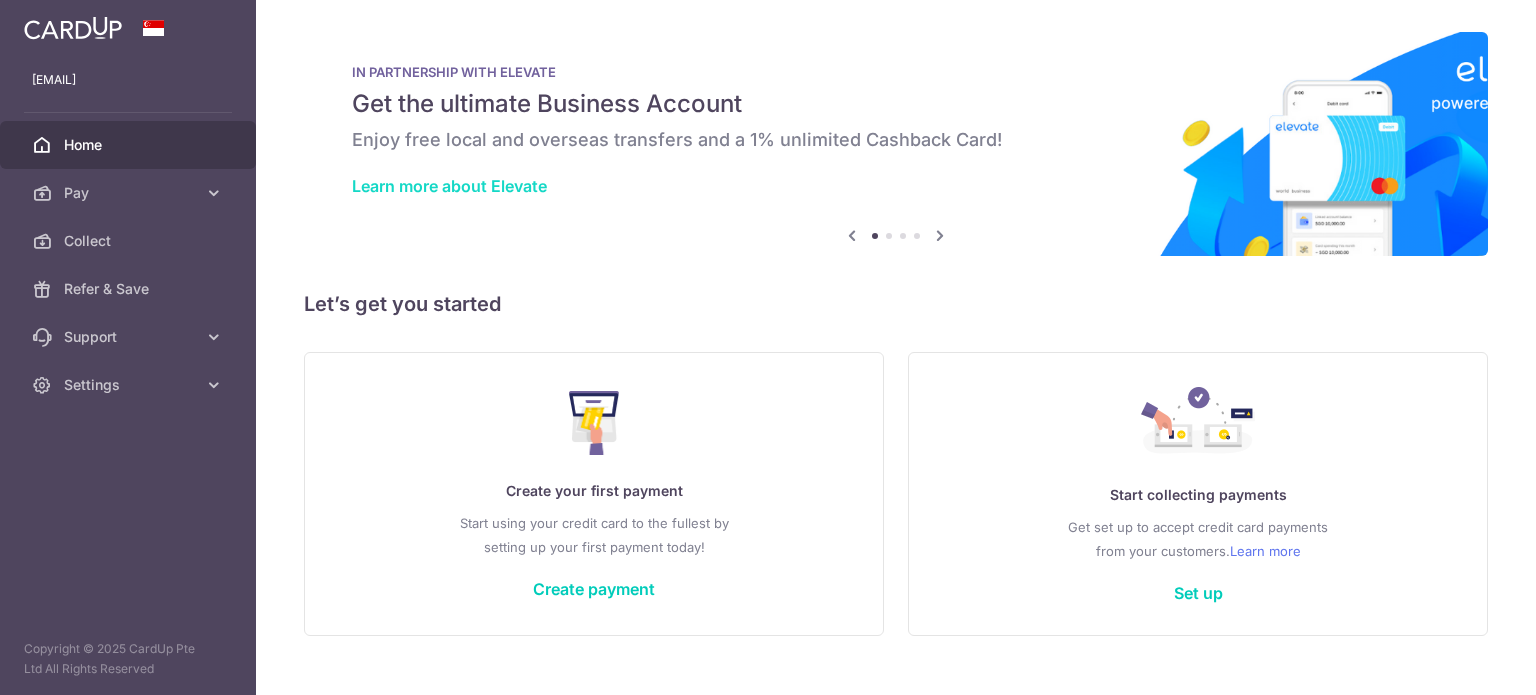 scroll, scrollTop: 0, scrollLeft: 0, axis: both 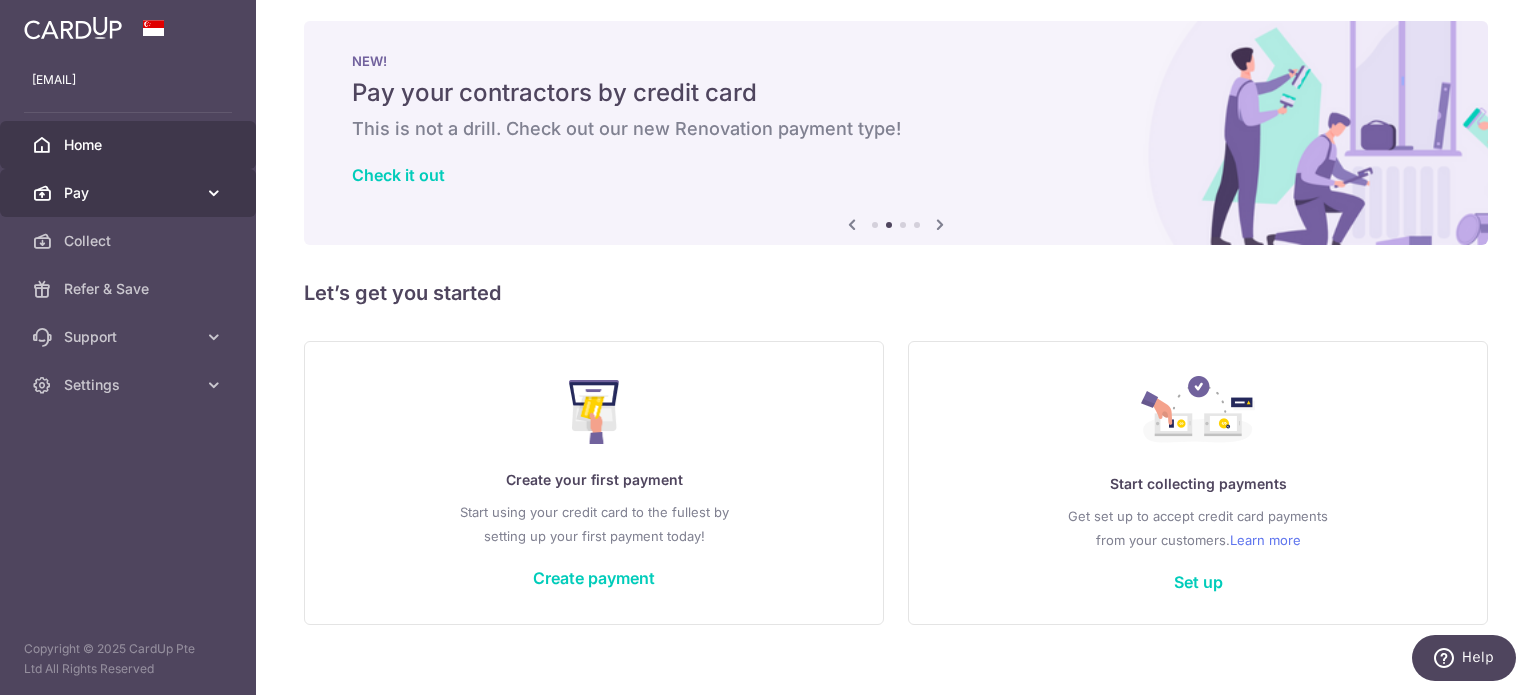 click on "Pay" at bounding box center (130, 193) 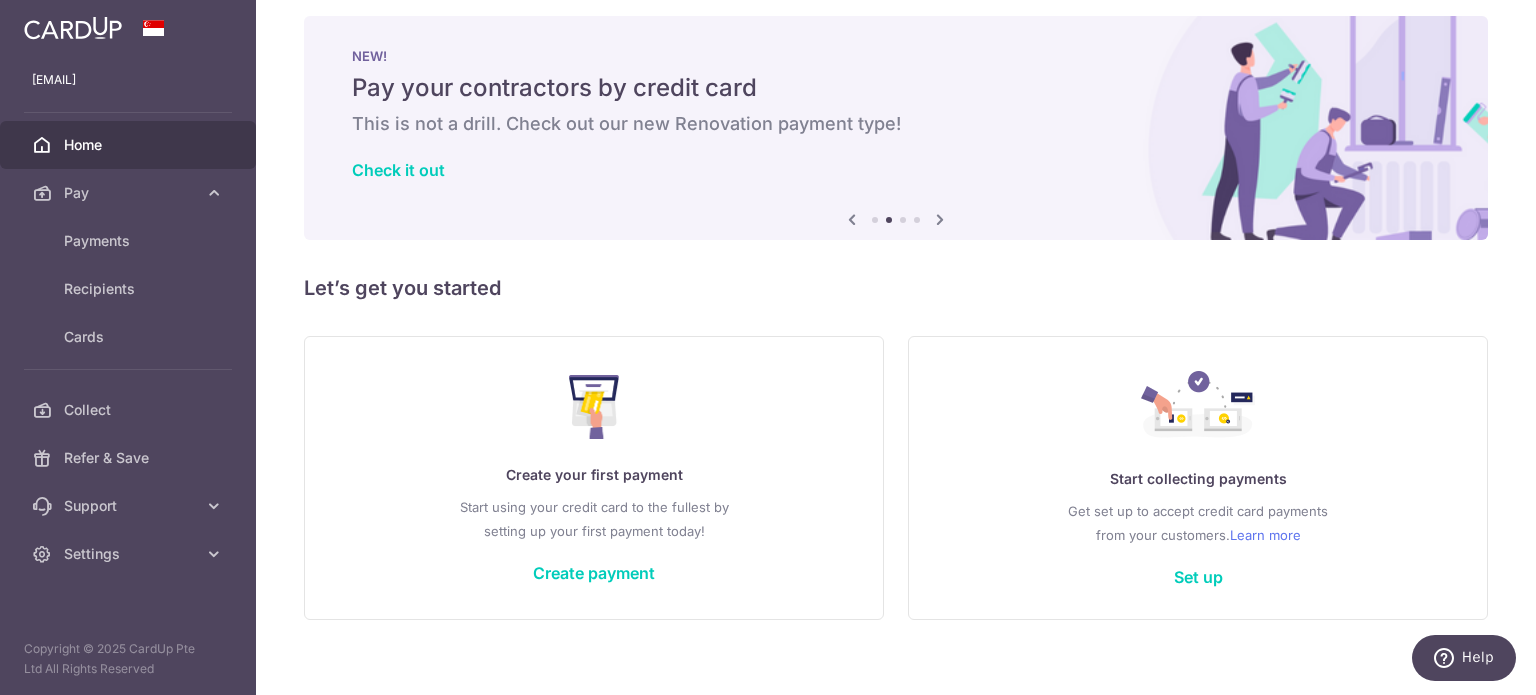 scroll, scrollTop: 0, scrollLeft: 0, axis: both 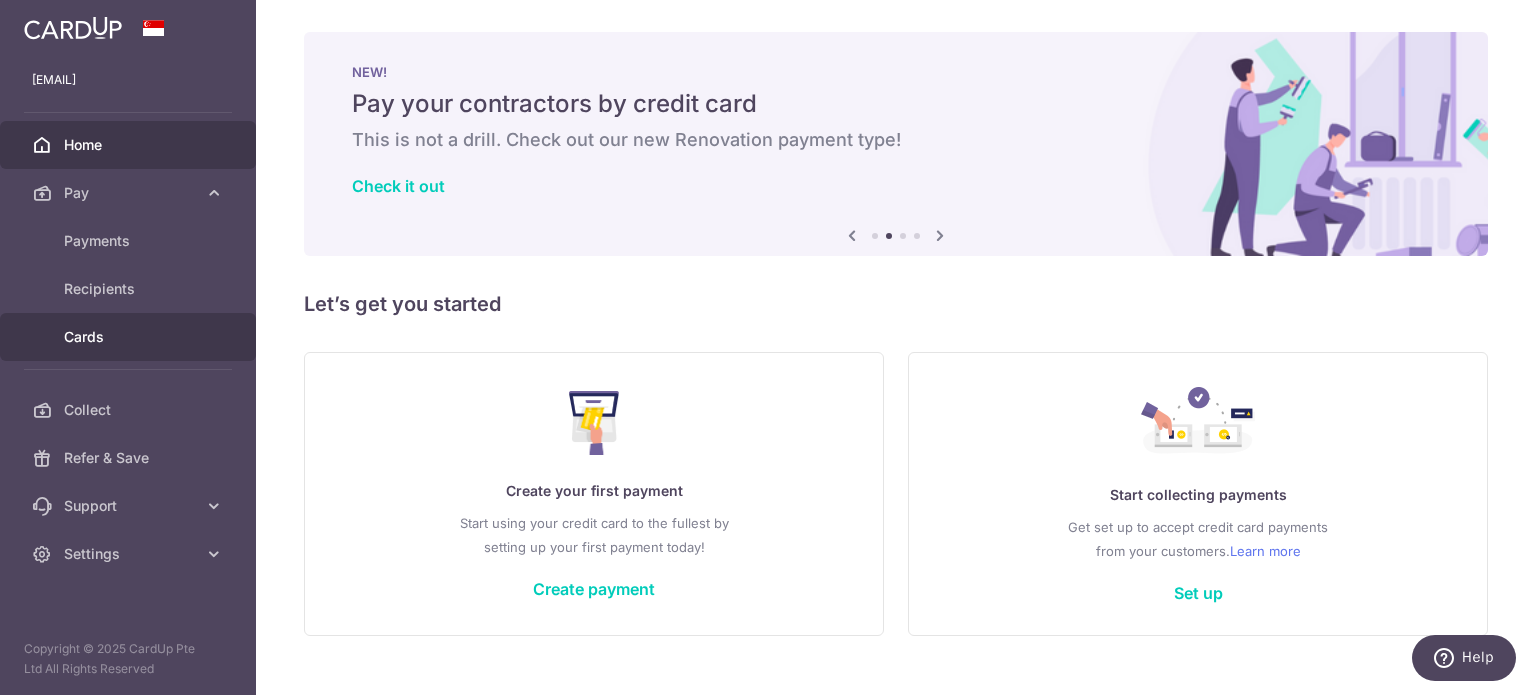 click on "Cards" at bounding box center [130, 337] 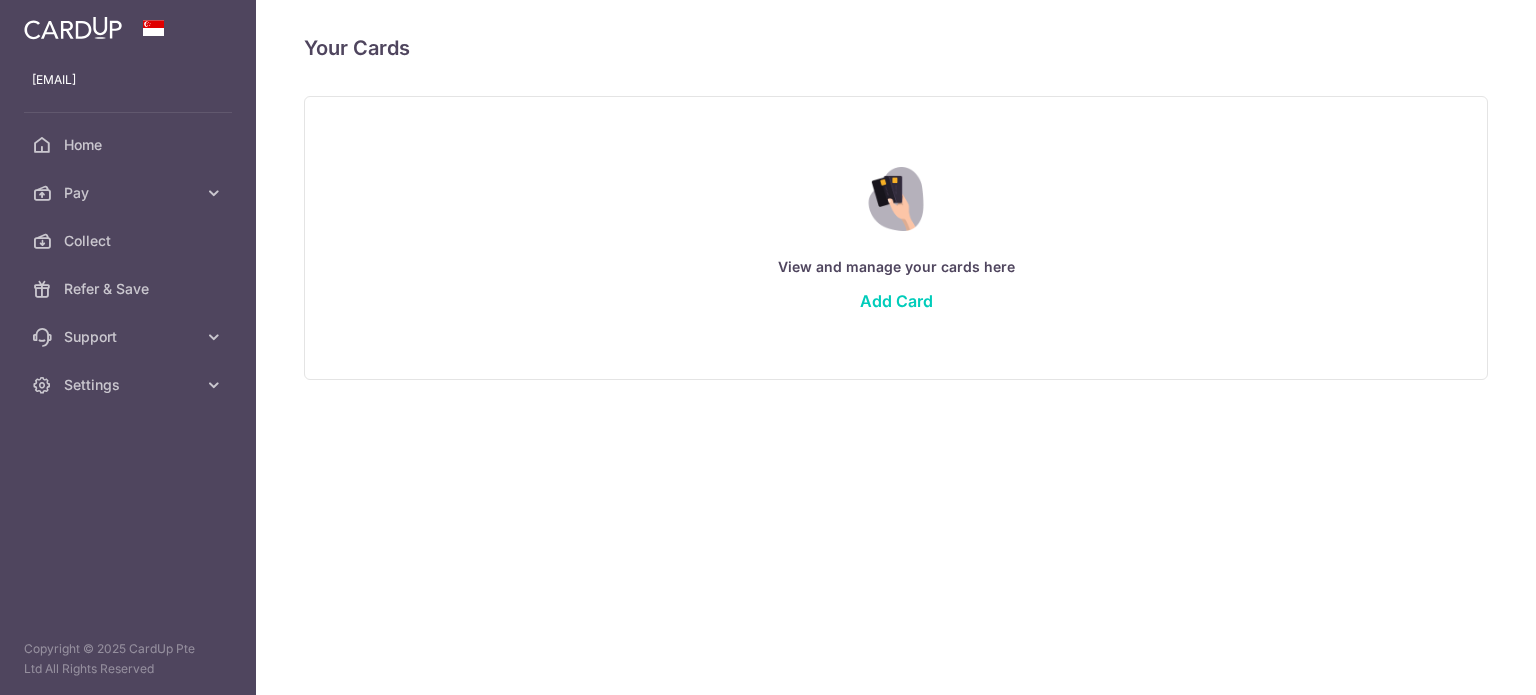 scroll, scrollTop: 0, scrollLeft: 0, axis: both 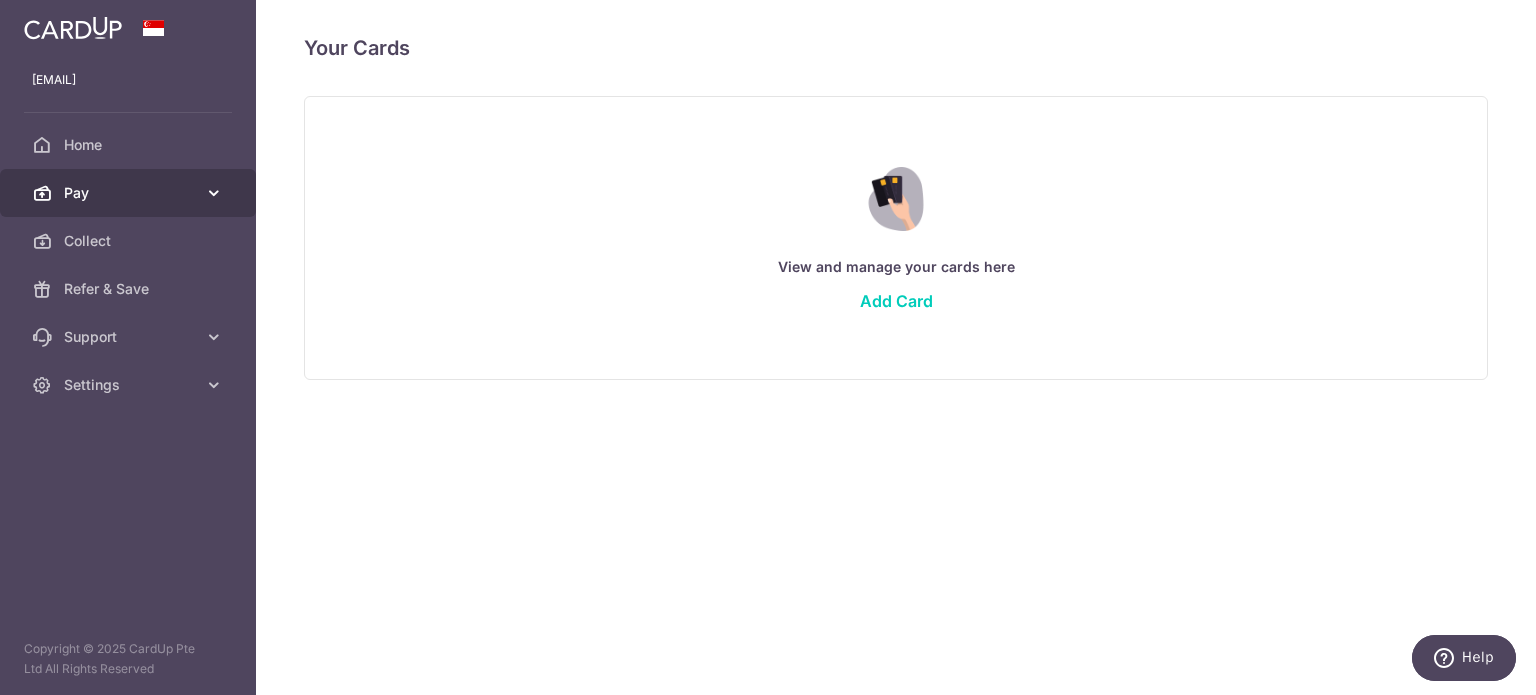 click on "Pay" at bounding box center (130, 193) 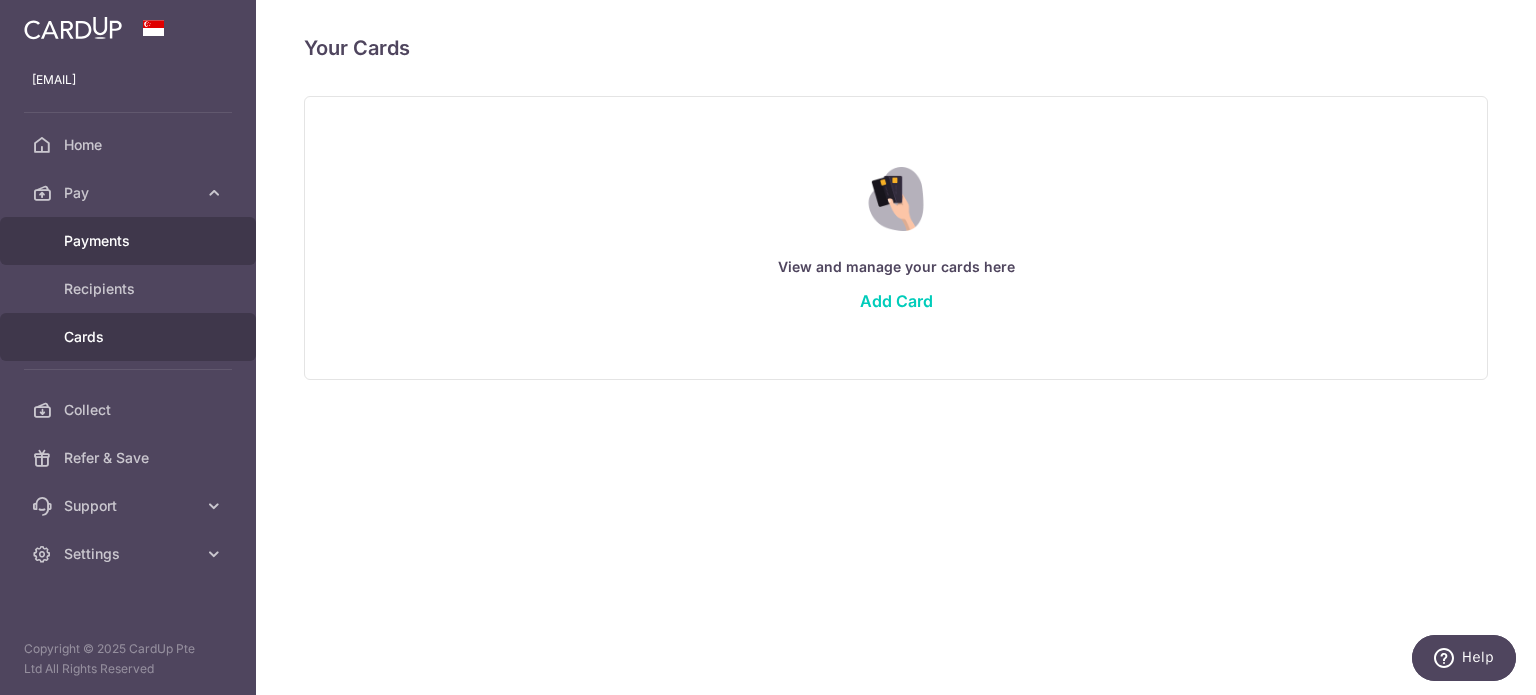 click on "Payments" at bounding box center [130, 241] 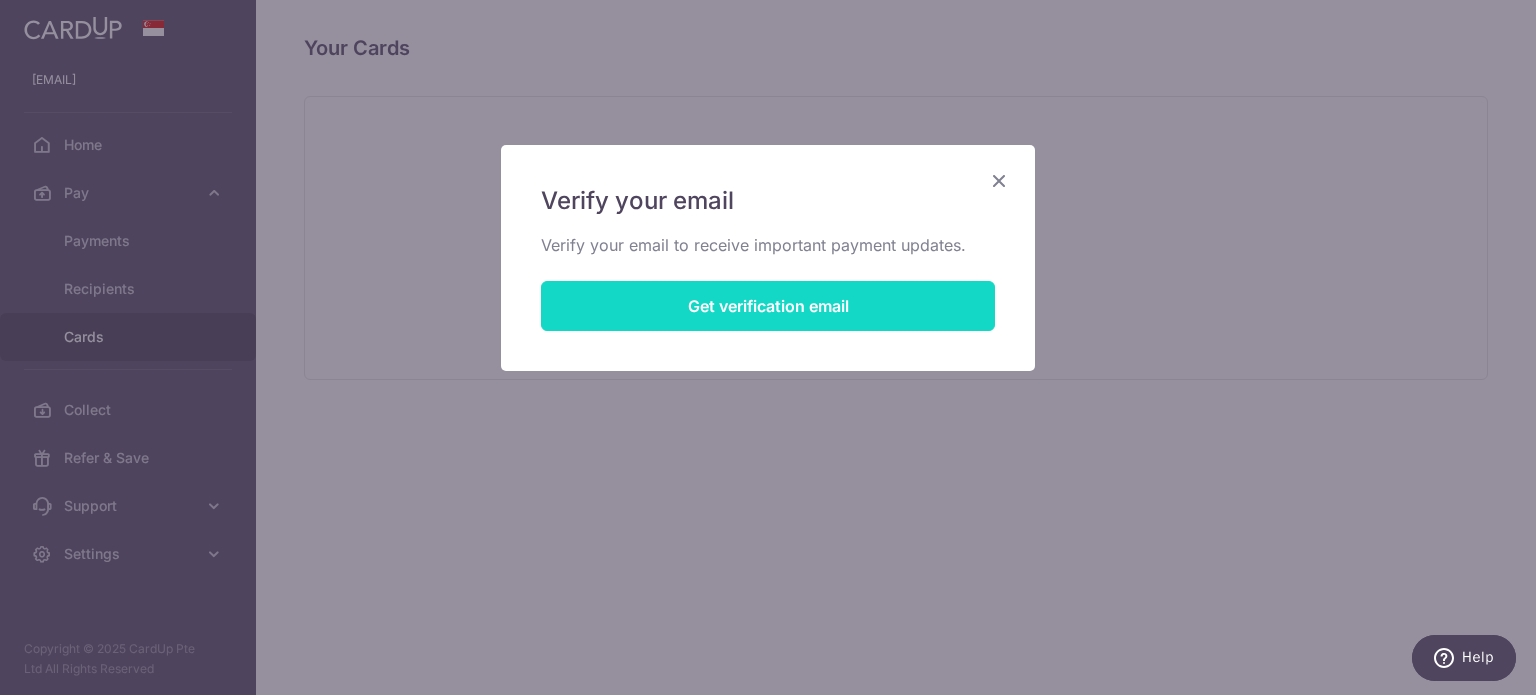 click on "Get verification email" at bounding box center (768, 306) 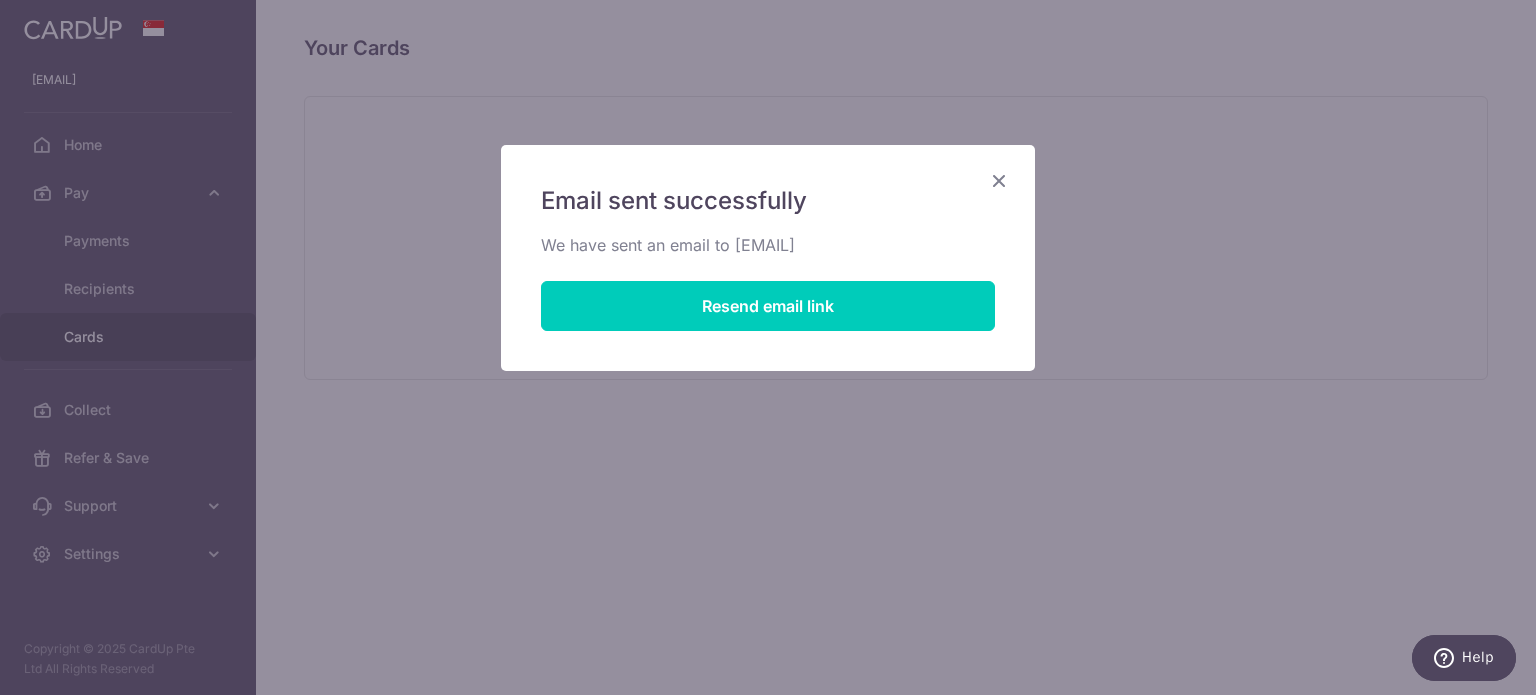 click at bounding box center (999, 180) 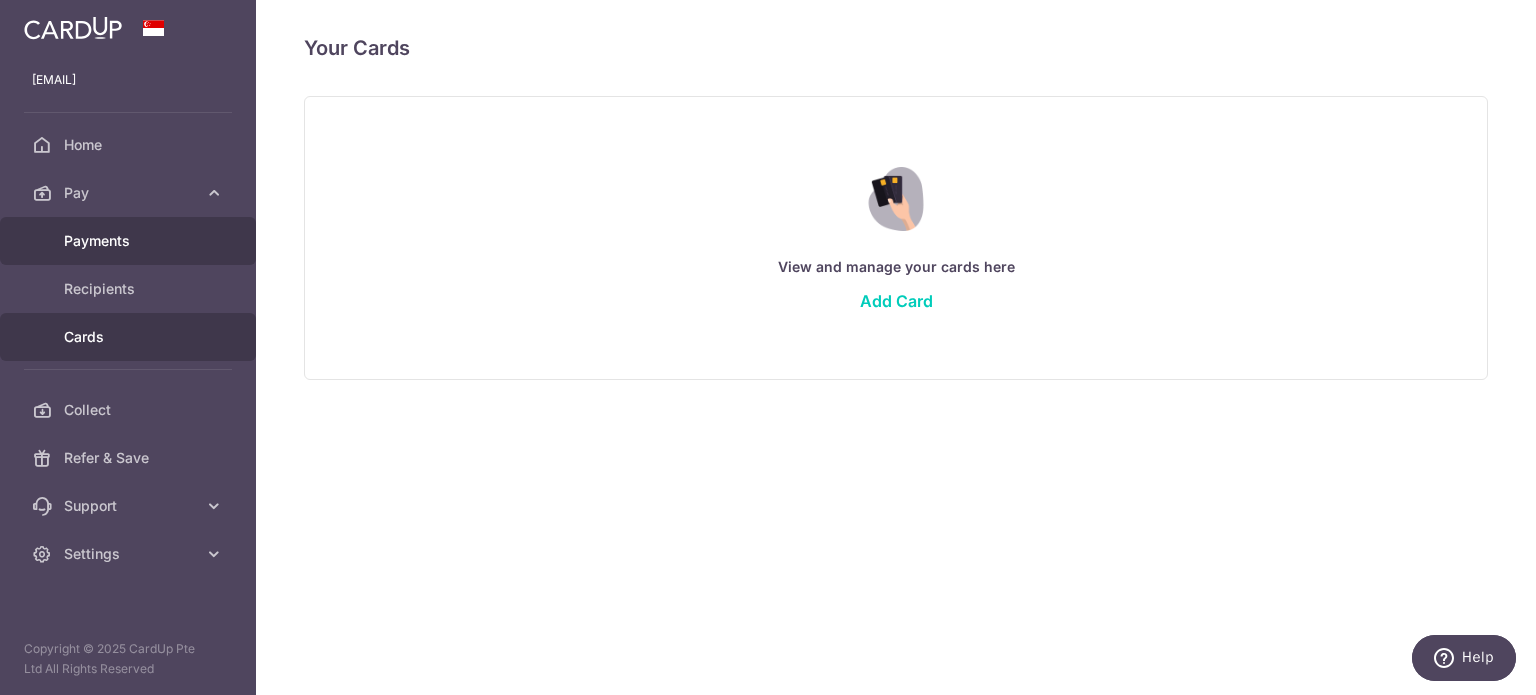 click on "Payments" at bounding box center [130, 241] 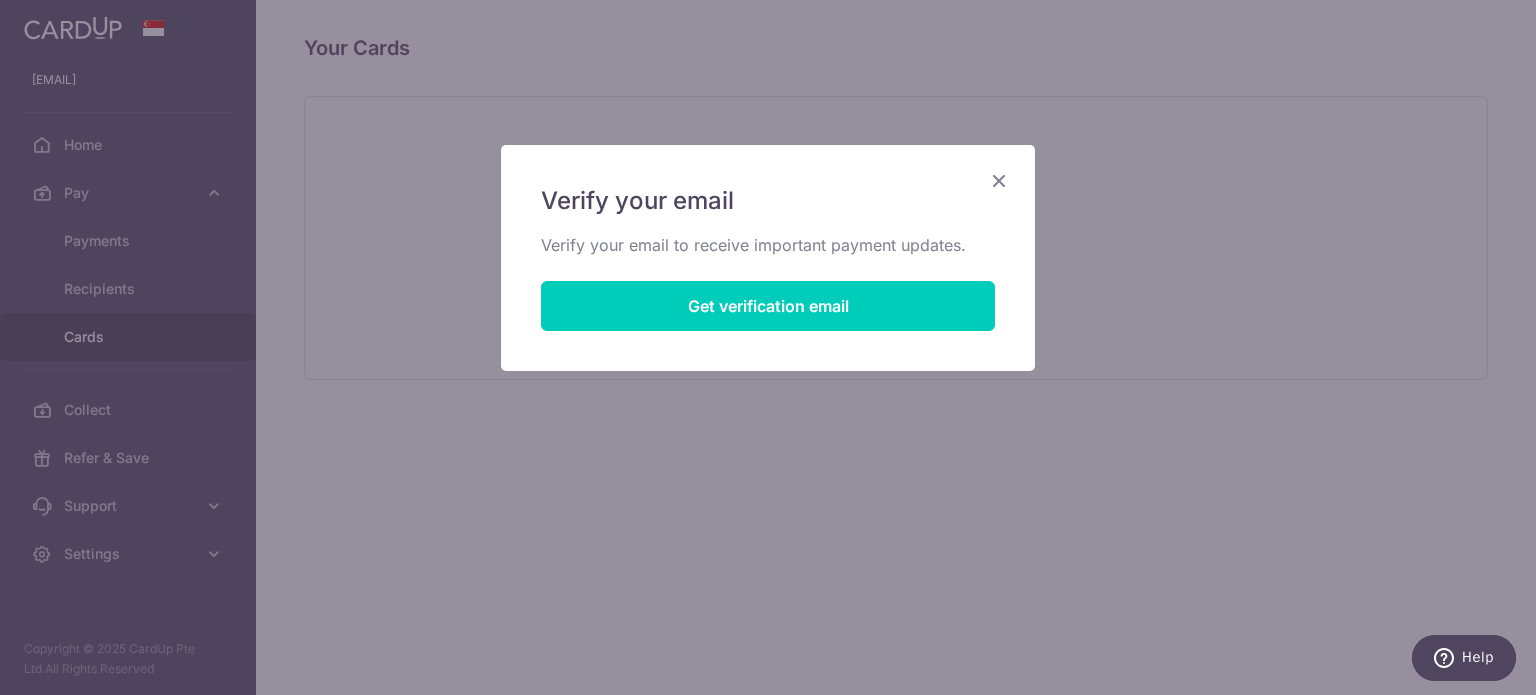 click at bounding box center (999, 180) 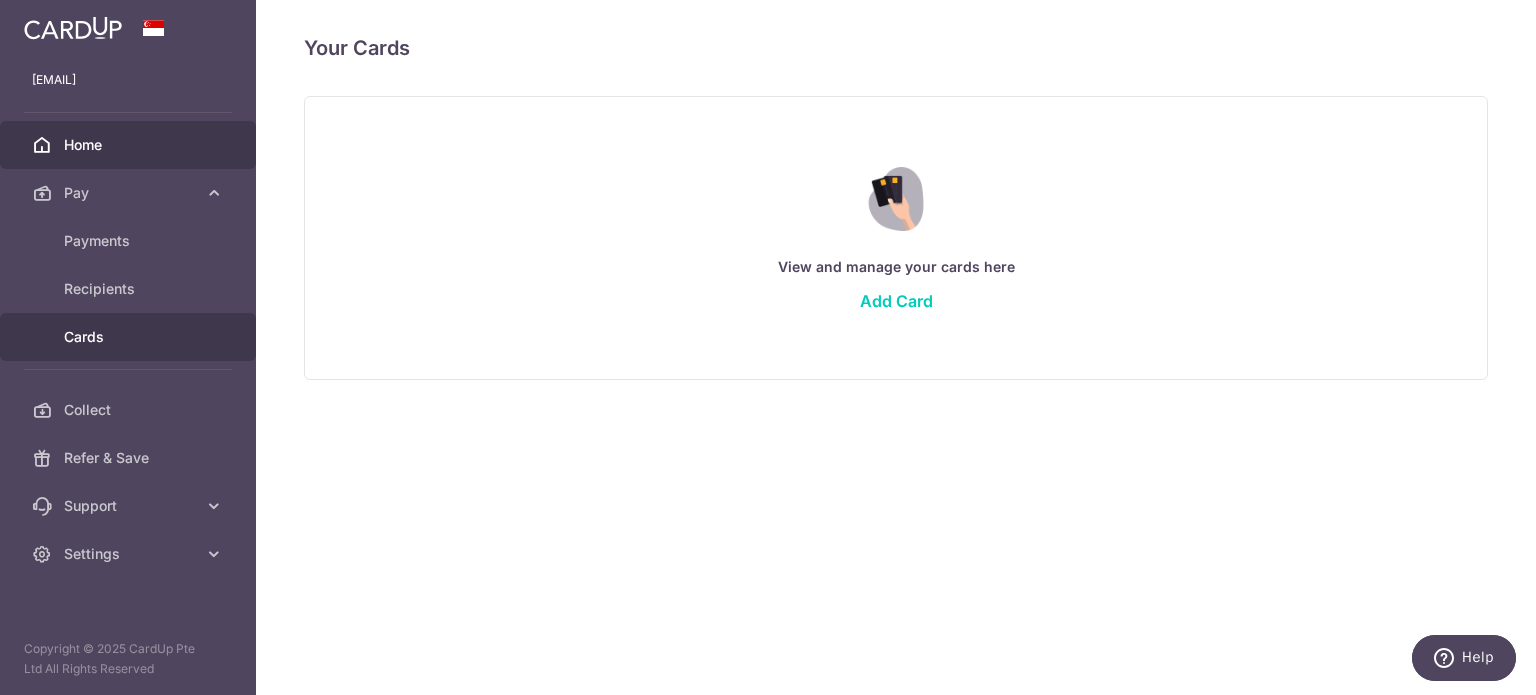 click on "Home" at bounding box center (128, 145) 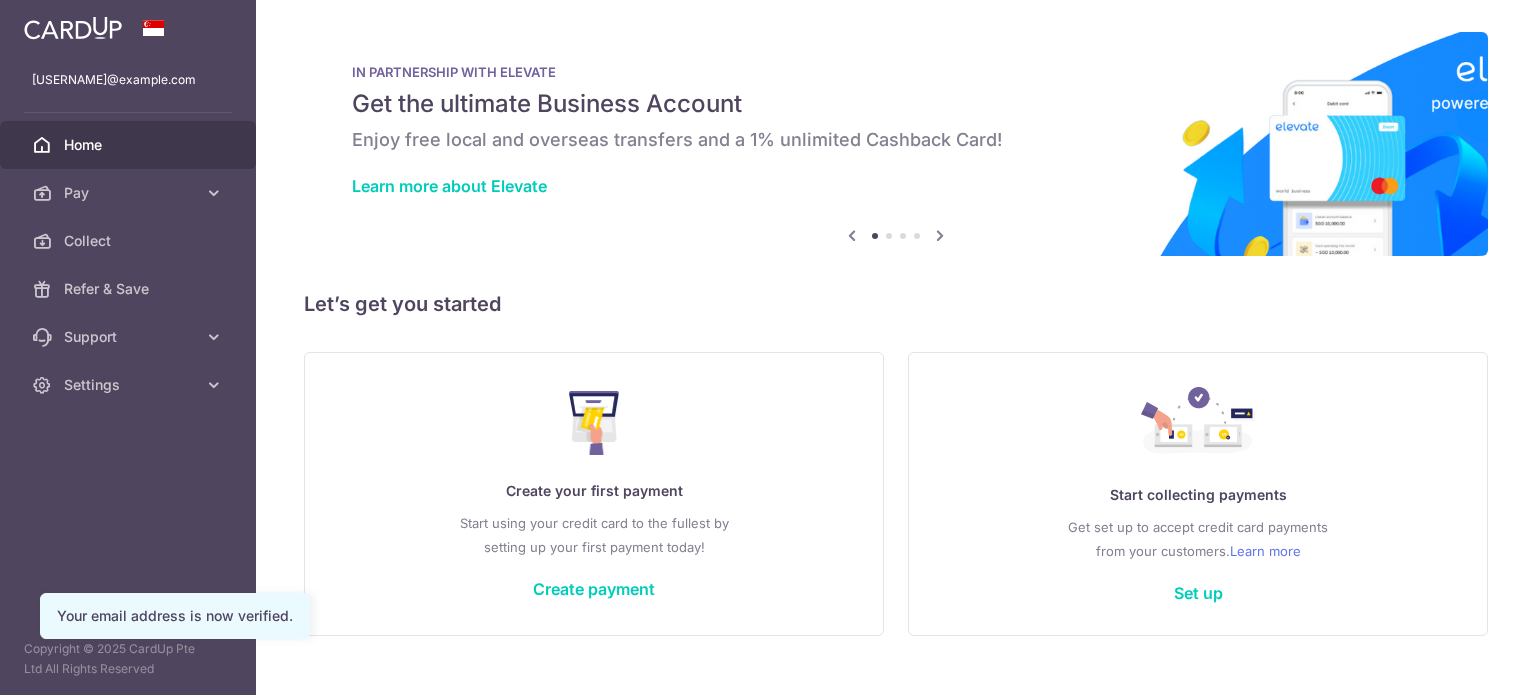 scroll, scrollTop: 0, scrollLeft: 0, axis: both 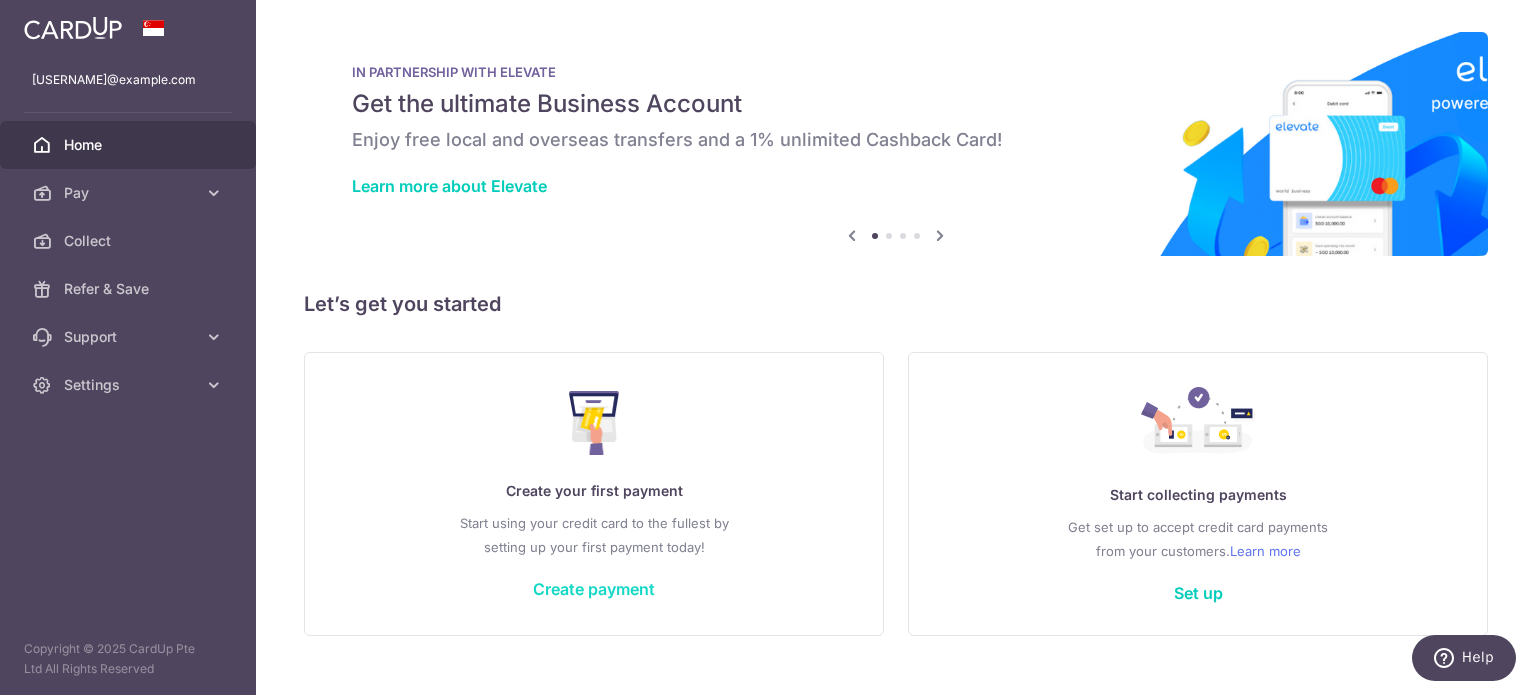 click on "Create payment" at bounding box center (594, 589) 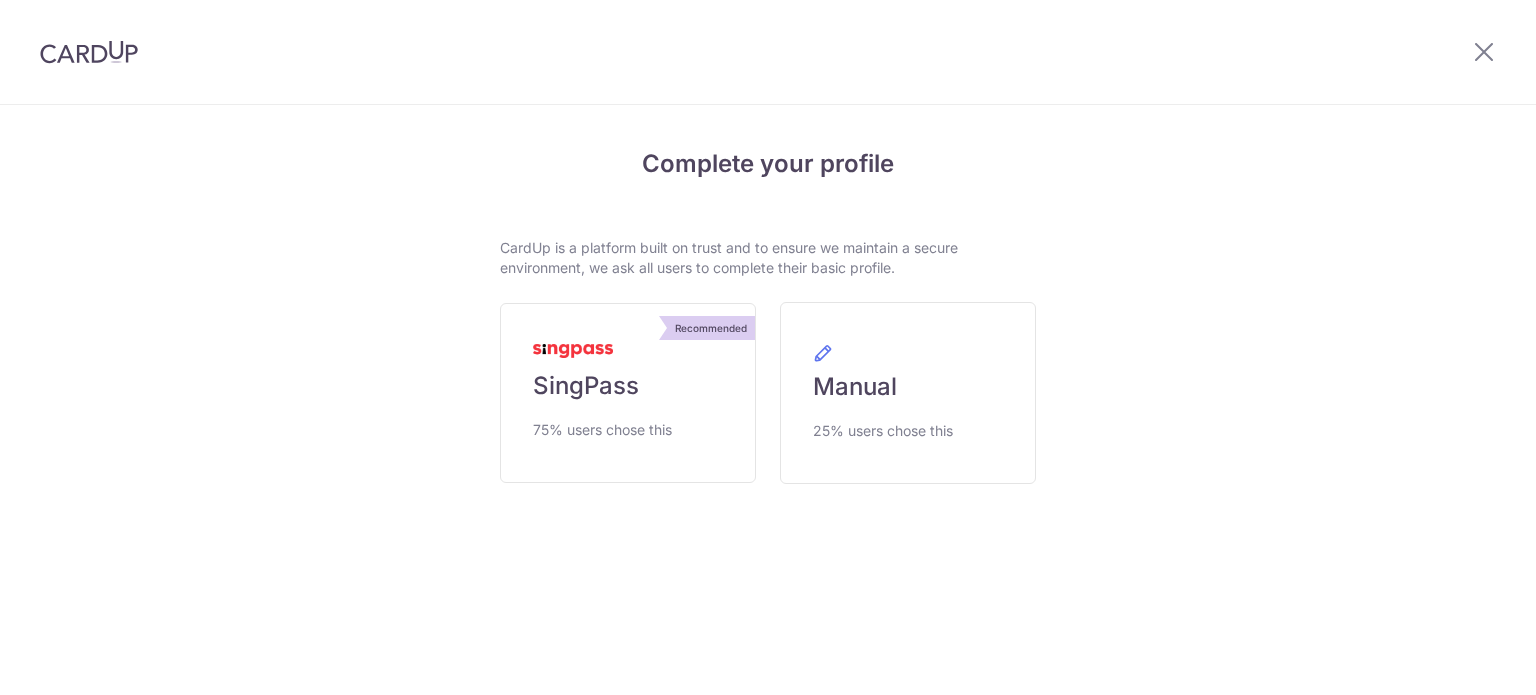 scroll, scrollTop: 0, scrollLeft: 0, axis: both 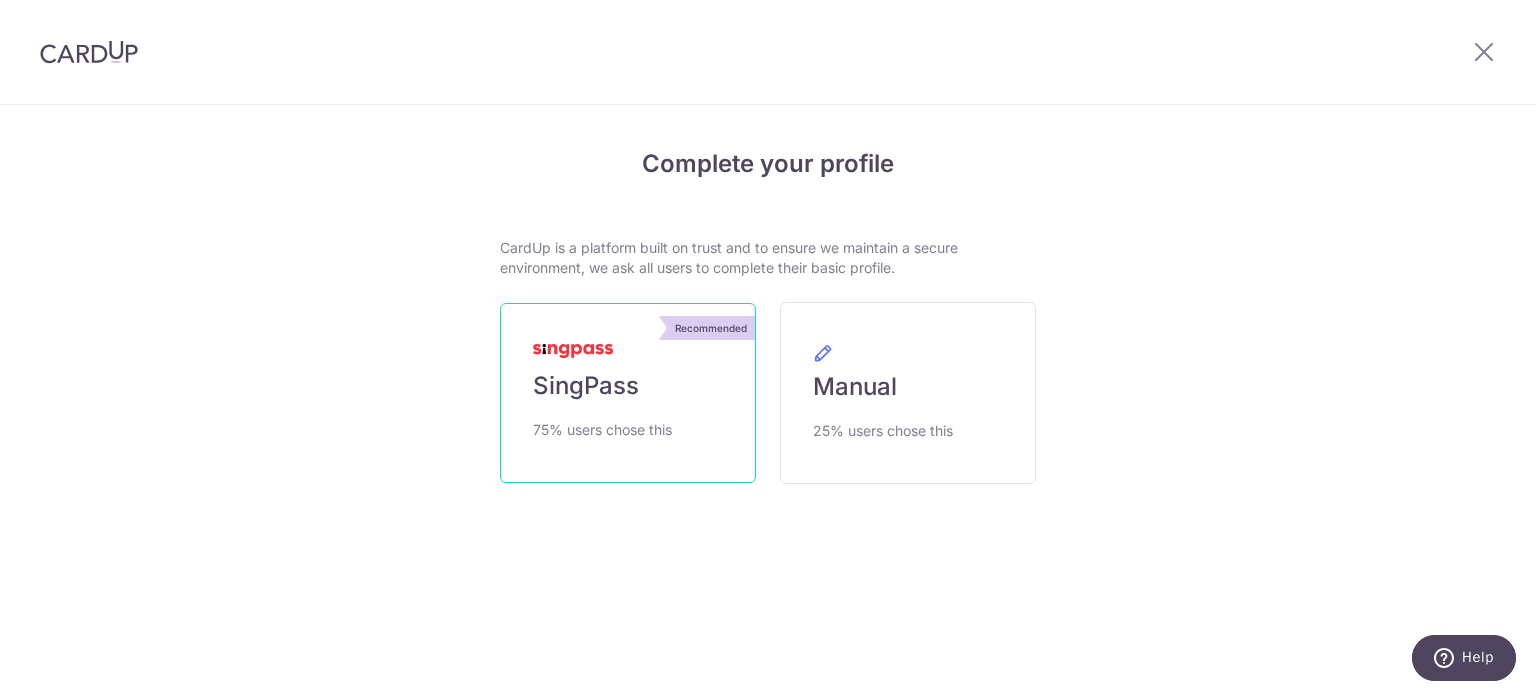 click on "SingPass" at bounding box center (586, 386) 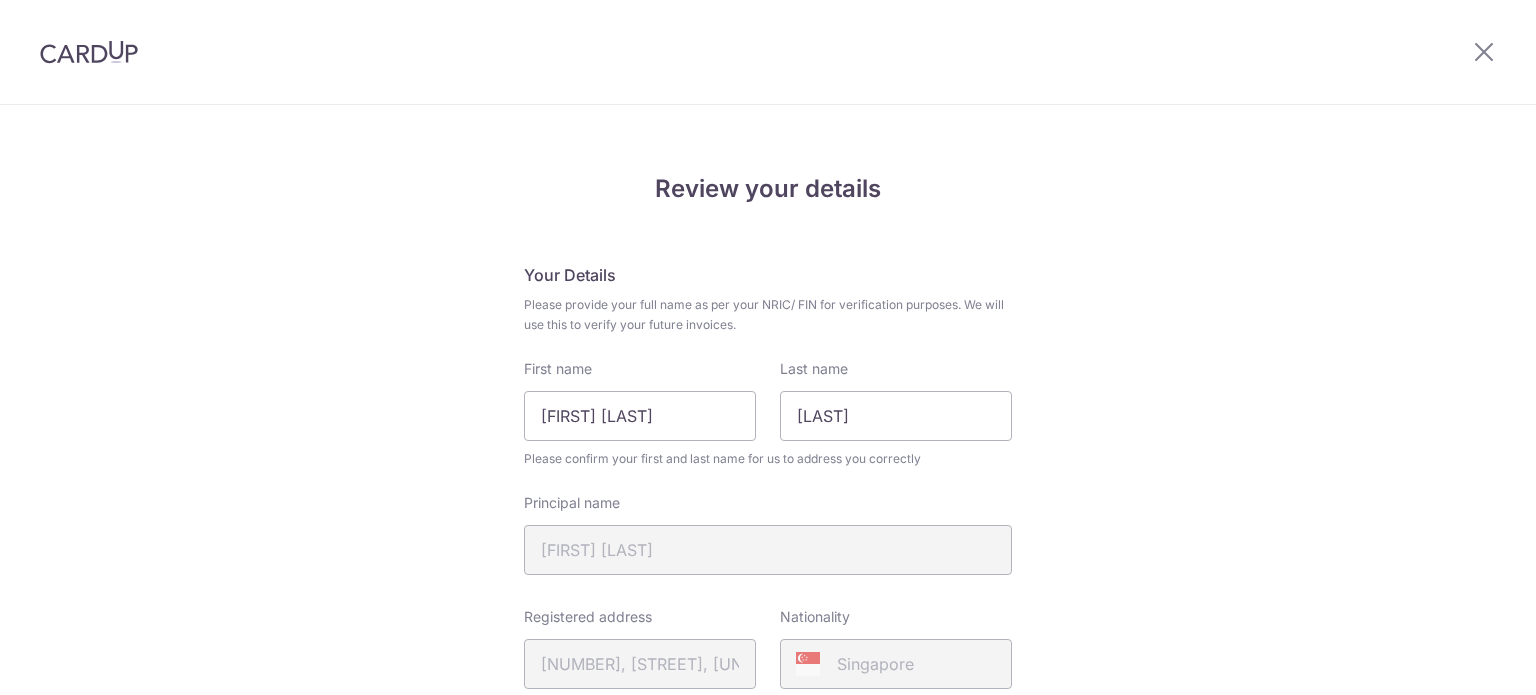scroll, scrollTop: 0, scrollLeft: 0, axis: both 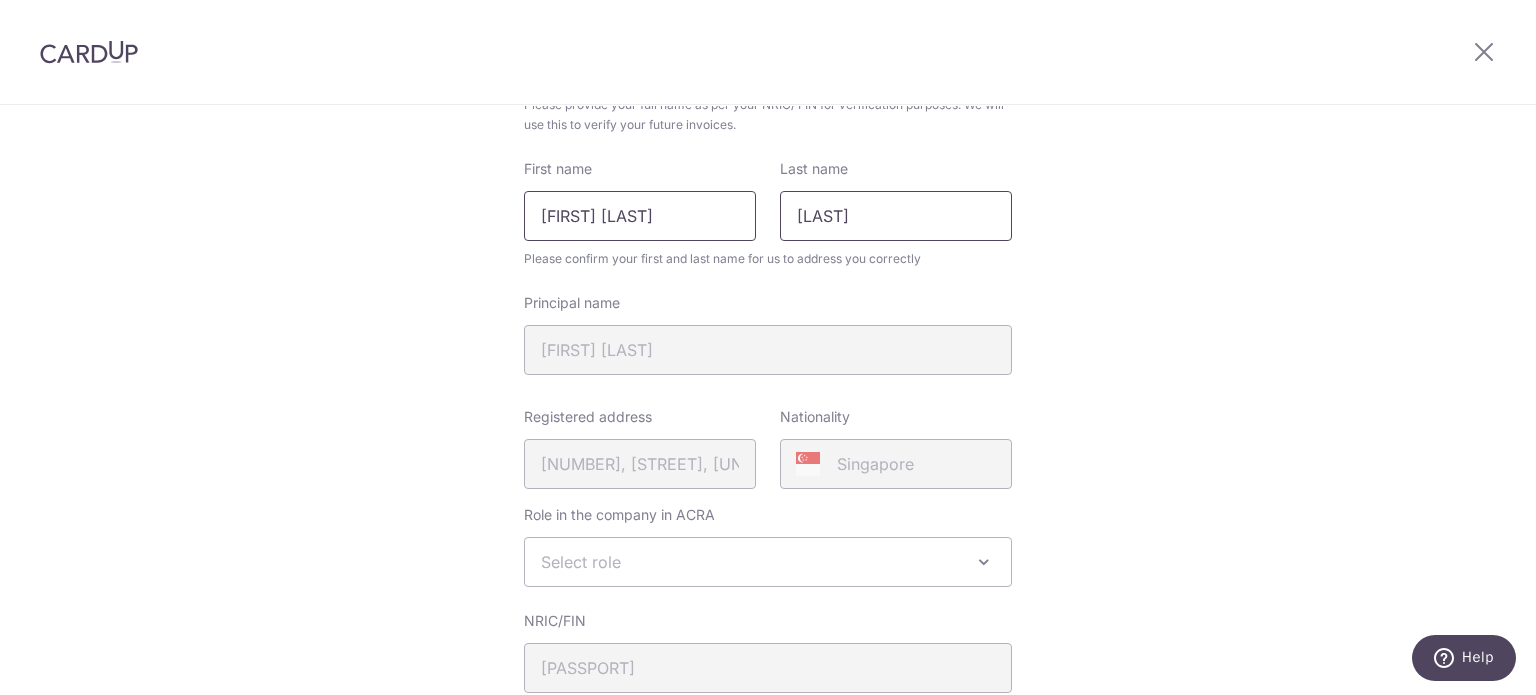 drag, startPoint x: 579, startPoint y: 217, endPoint x: 800, endPoint y: 237, distance: 221.90314 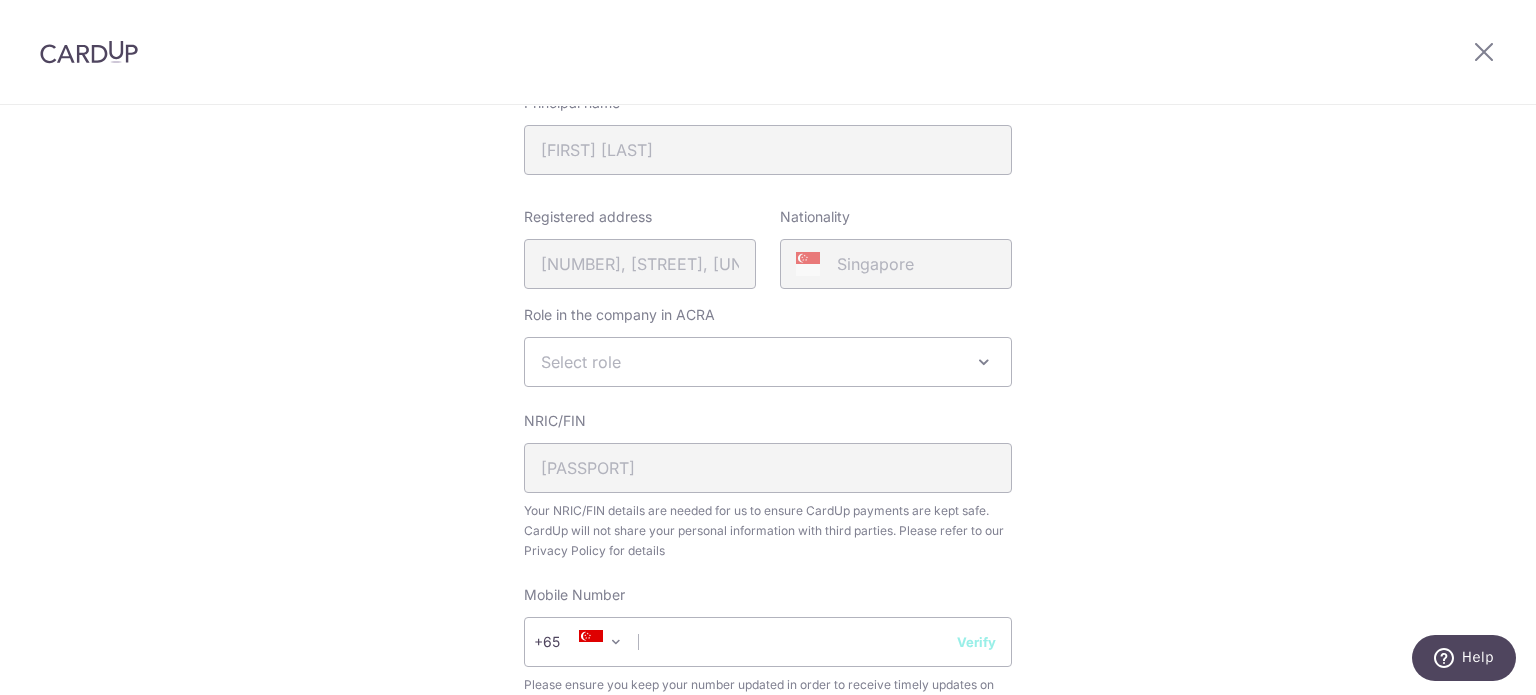 scroll, scrollTop: 700, scrollLeft: 0, axis: vertical 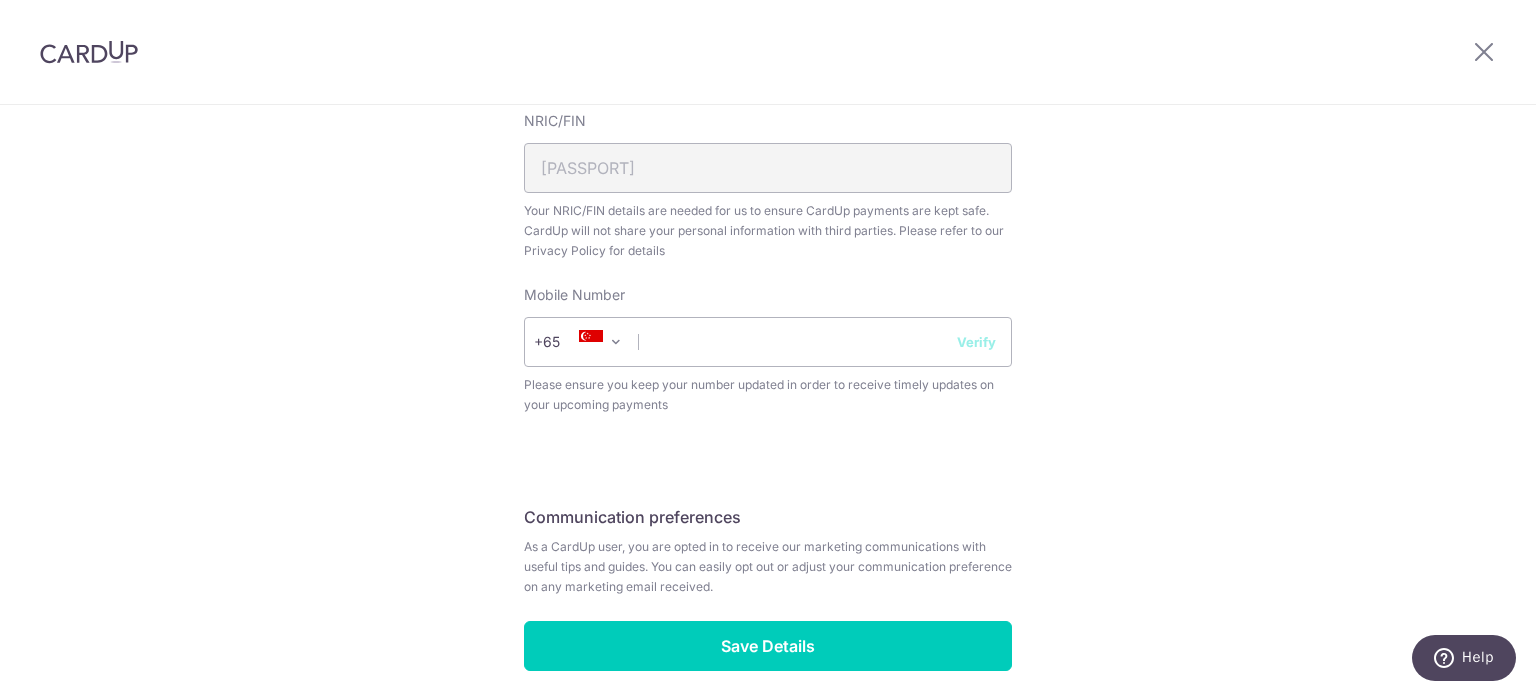 type on "Fong" 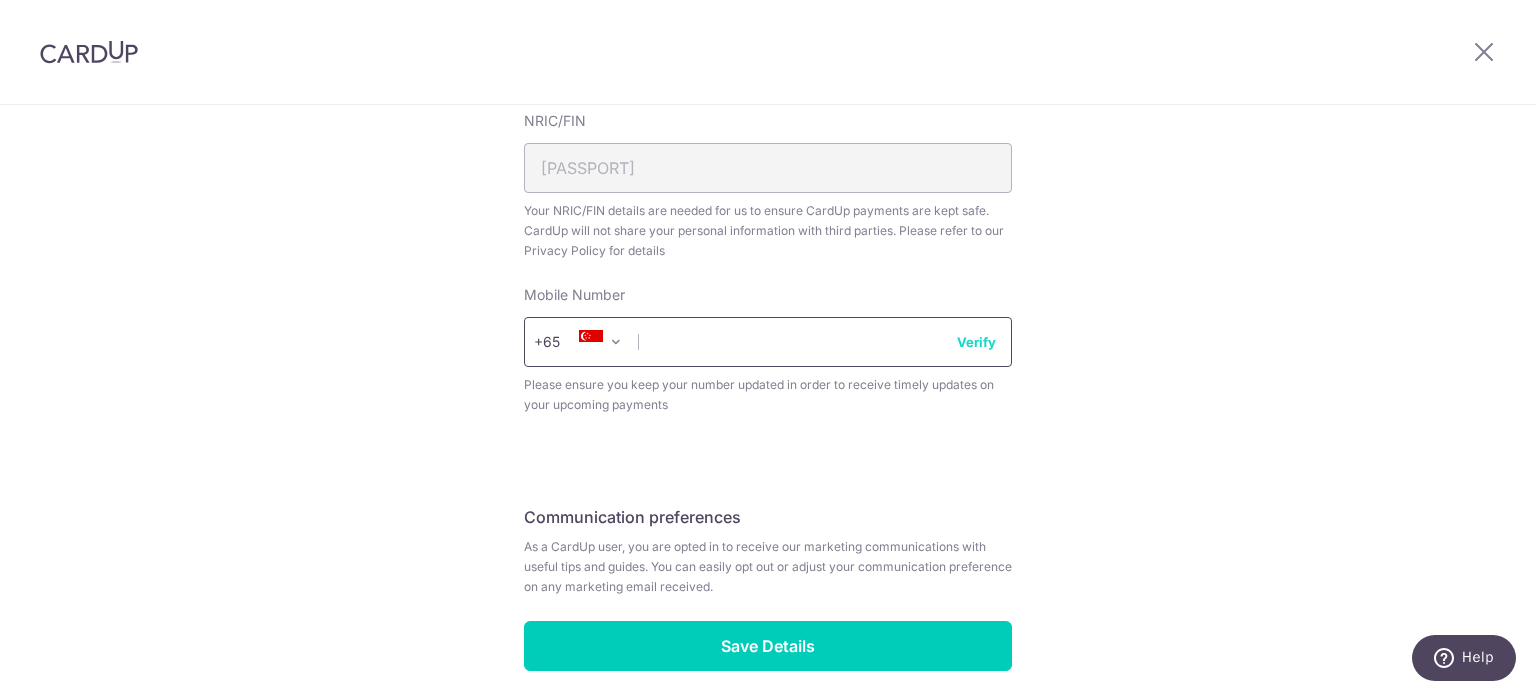 click at bounding box center [768, 342] 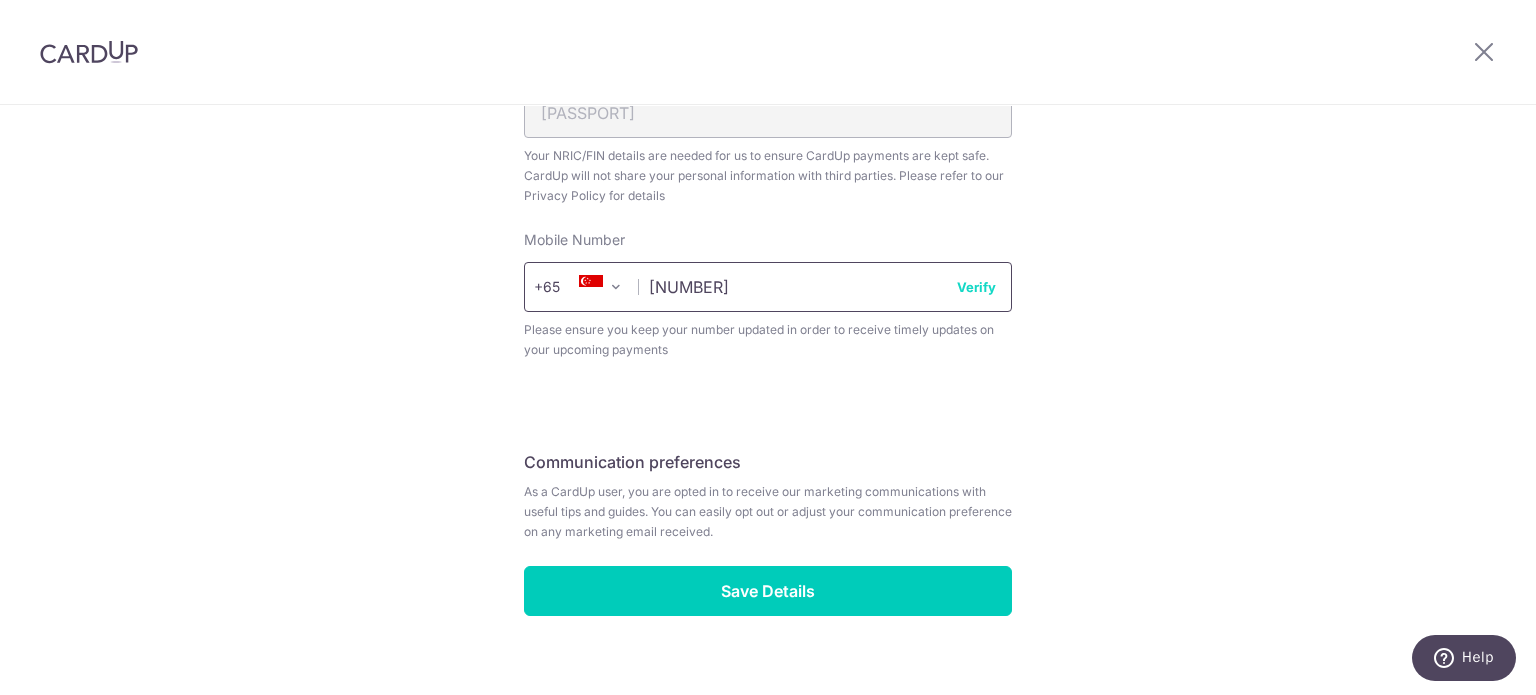 scroll, scrollTop: 784, scrollLeft: 0, axis: vertical 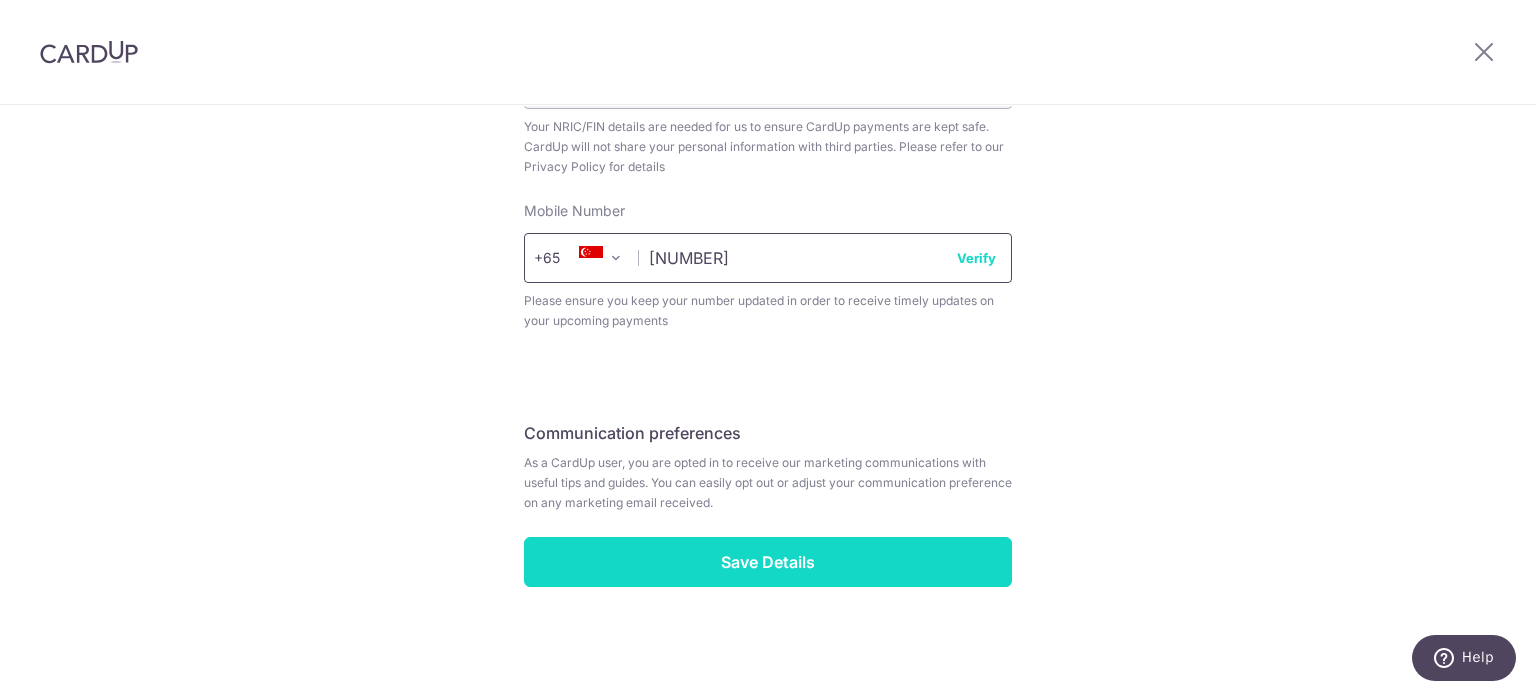 type on "[PHONE]" 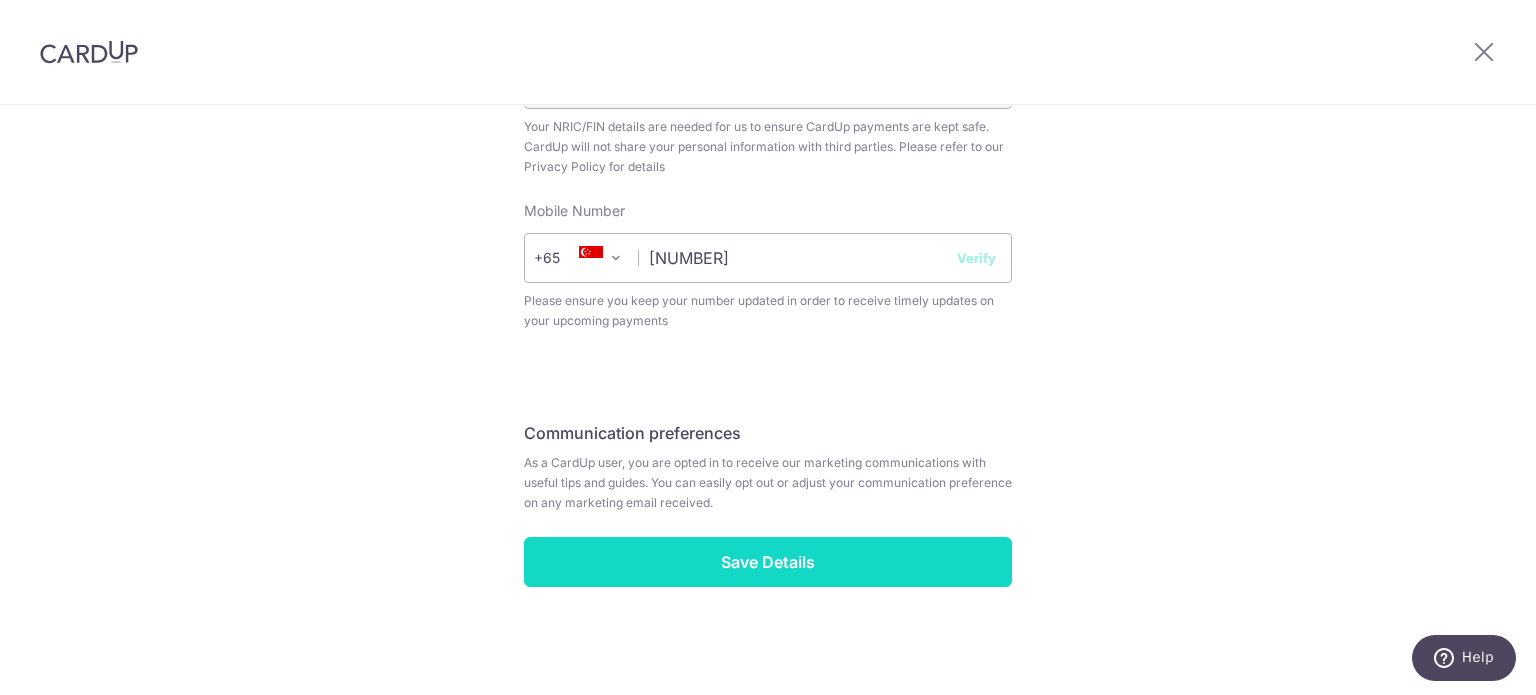 click on "Save Details" at bounding box center [768, 562] 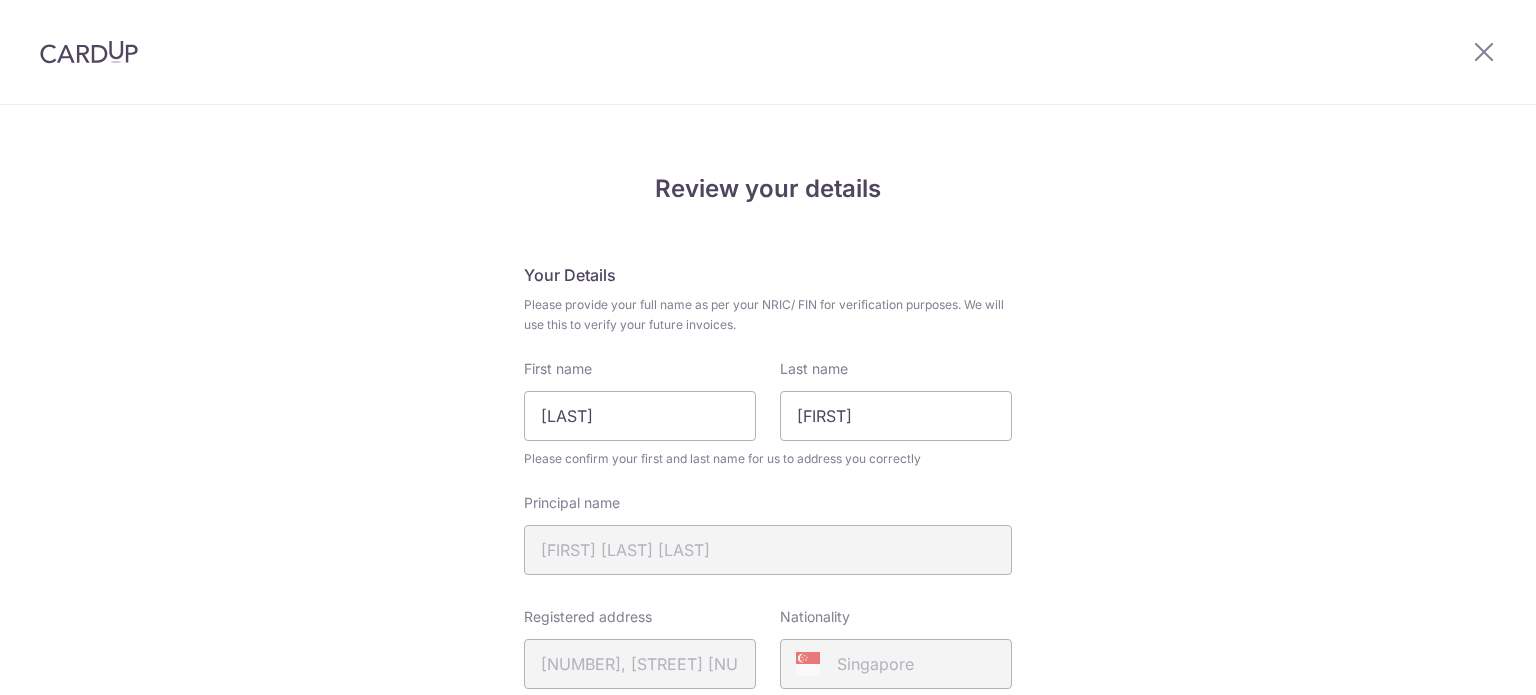 scroll, scrollTop: 0, scrollLeft: 0, axis: both 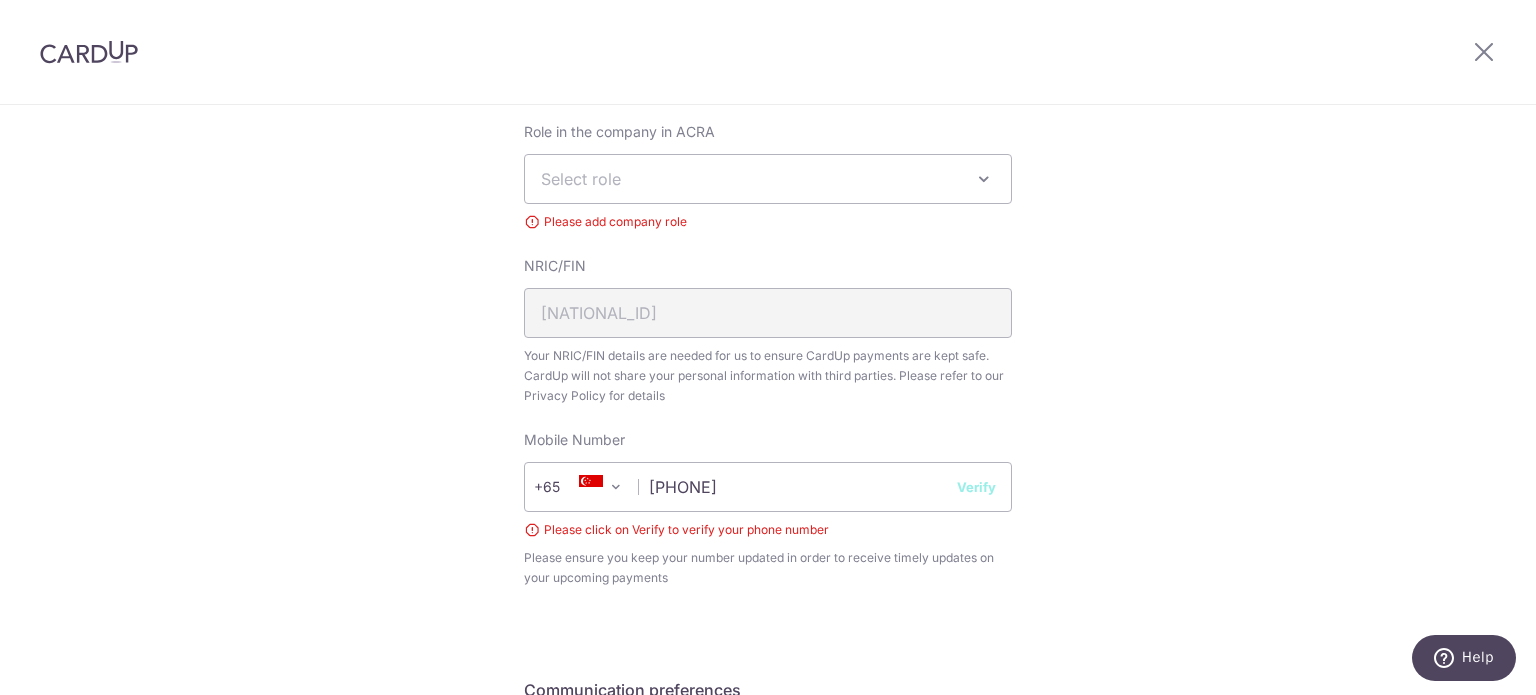 click on "Select role" at bounding box center [768, 179] 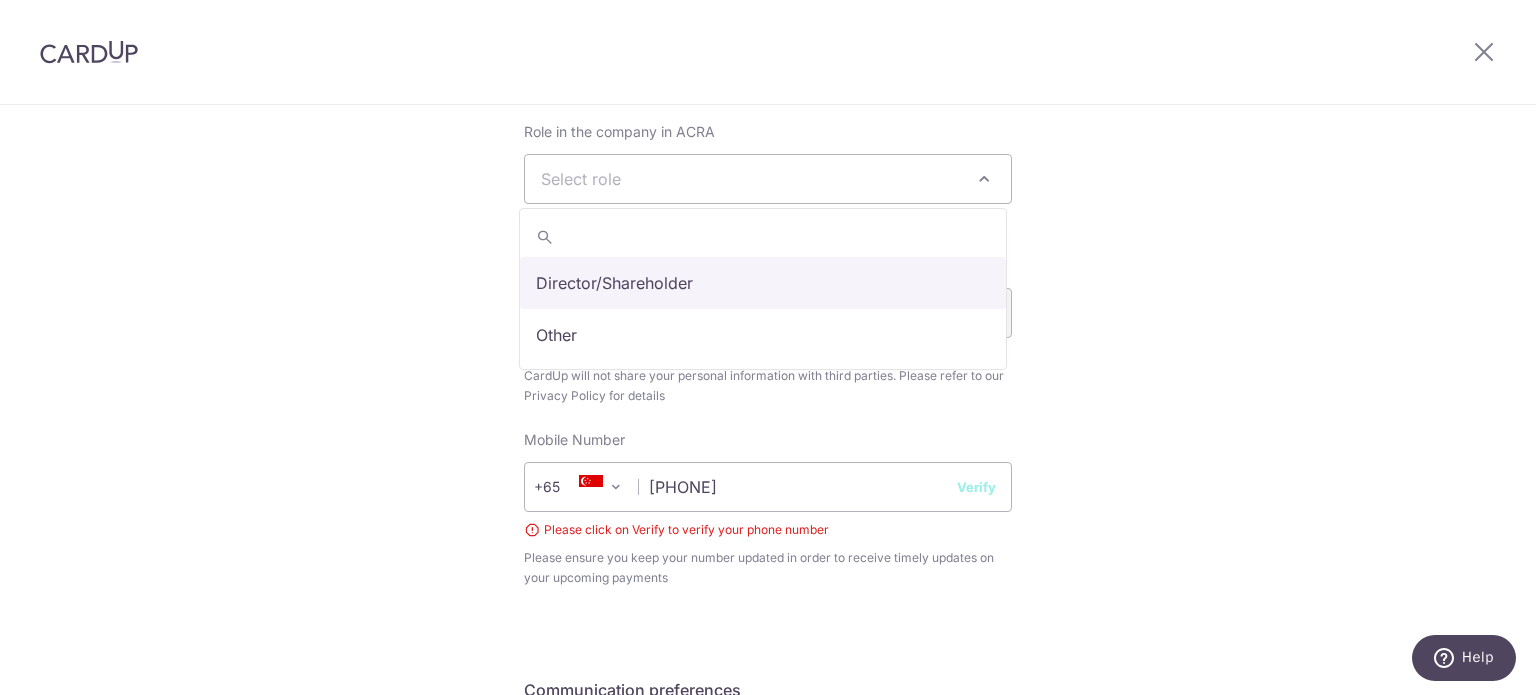 select on "director" 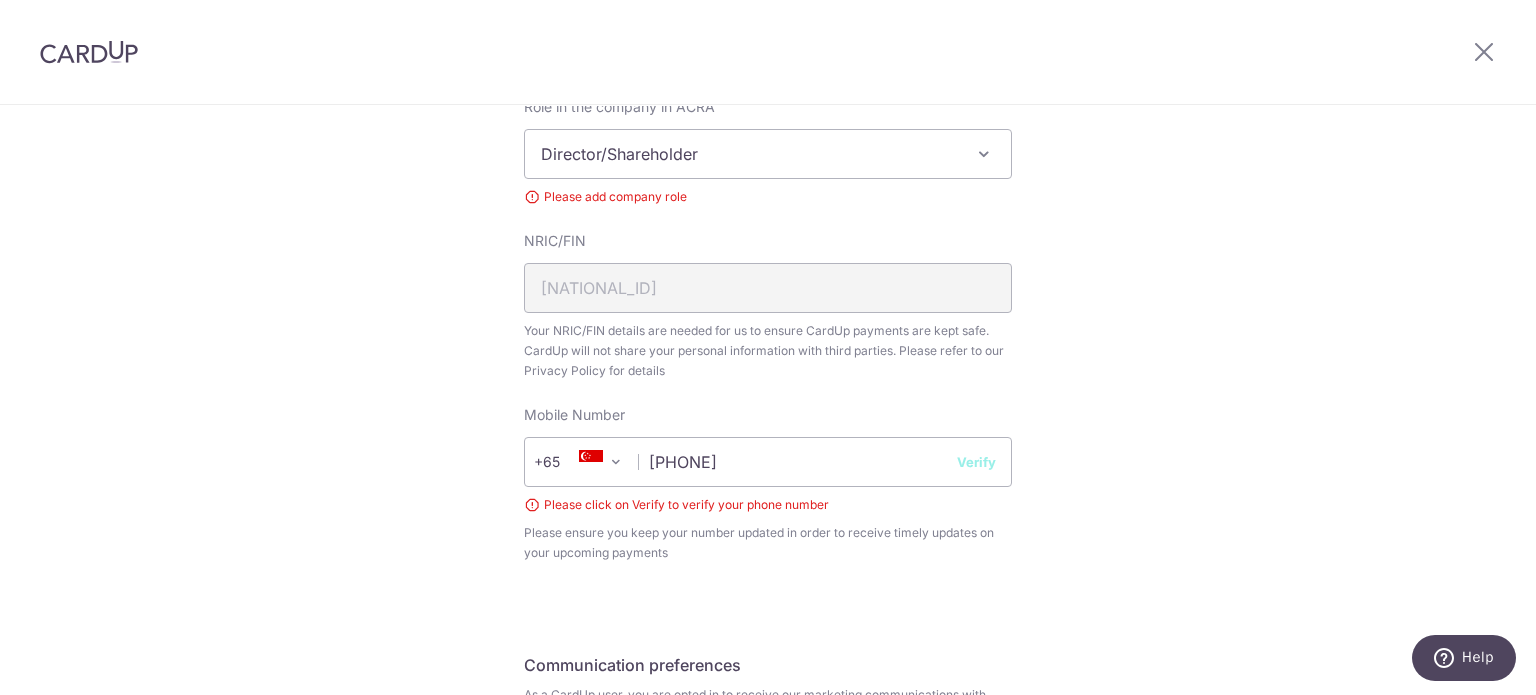 scroll, scrollTop: 783, scrollLeft: 0, axis: vertical 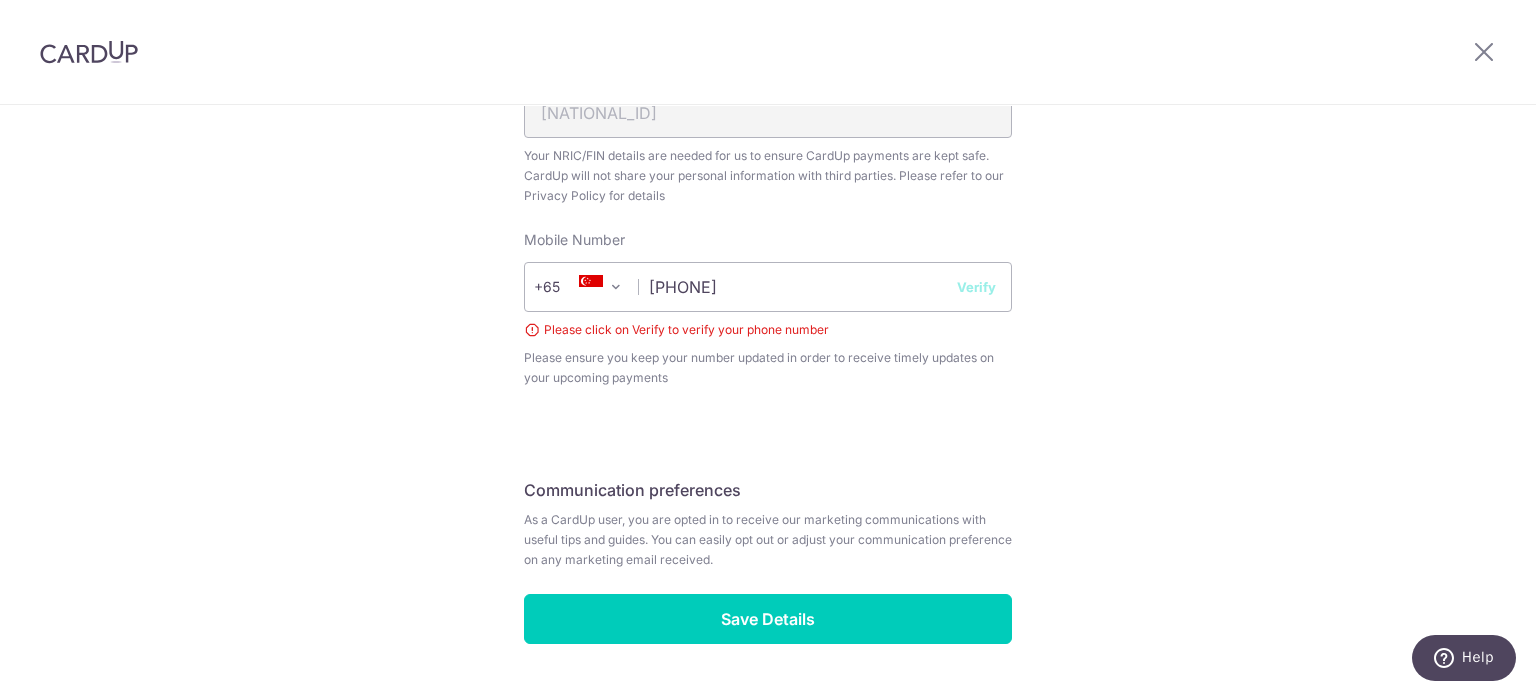 click on "Verify" at bounding box center [976, 287] 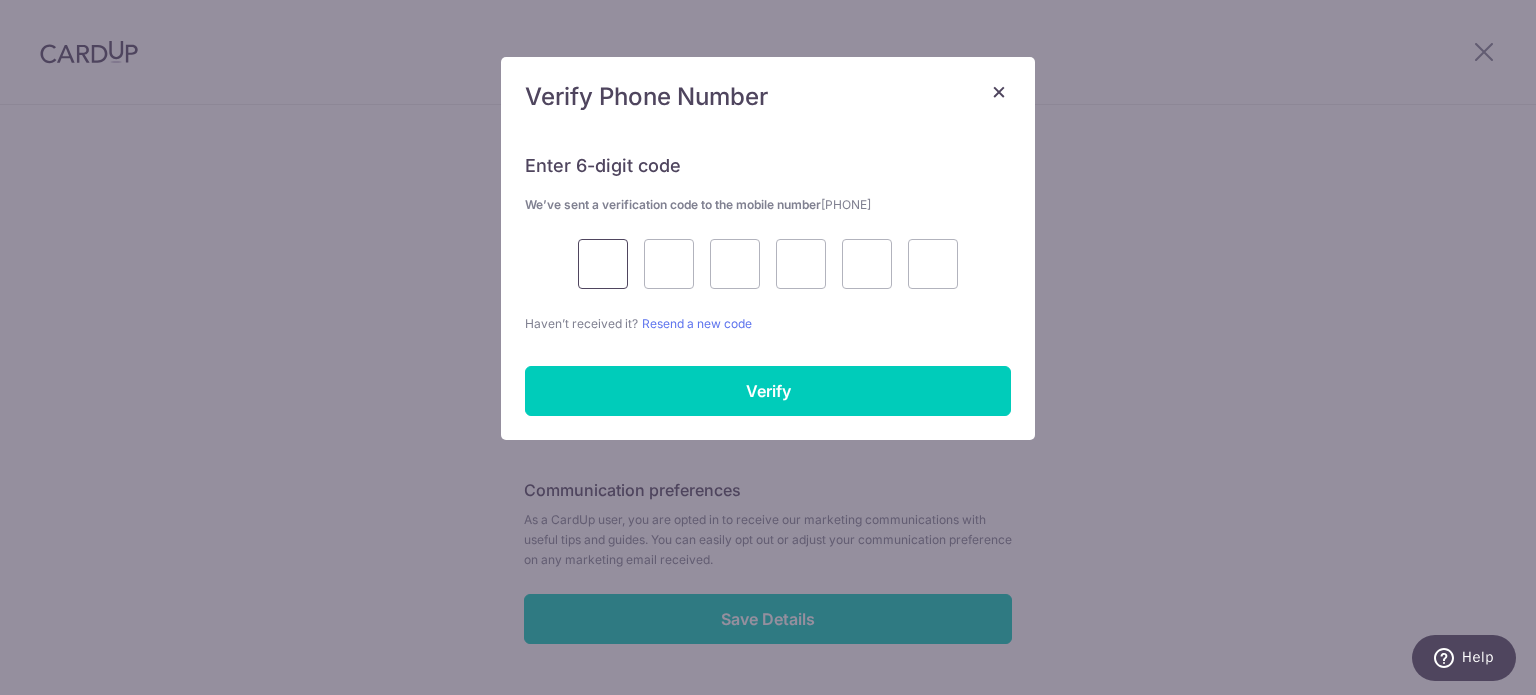 click at bounding box center [603, 264] 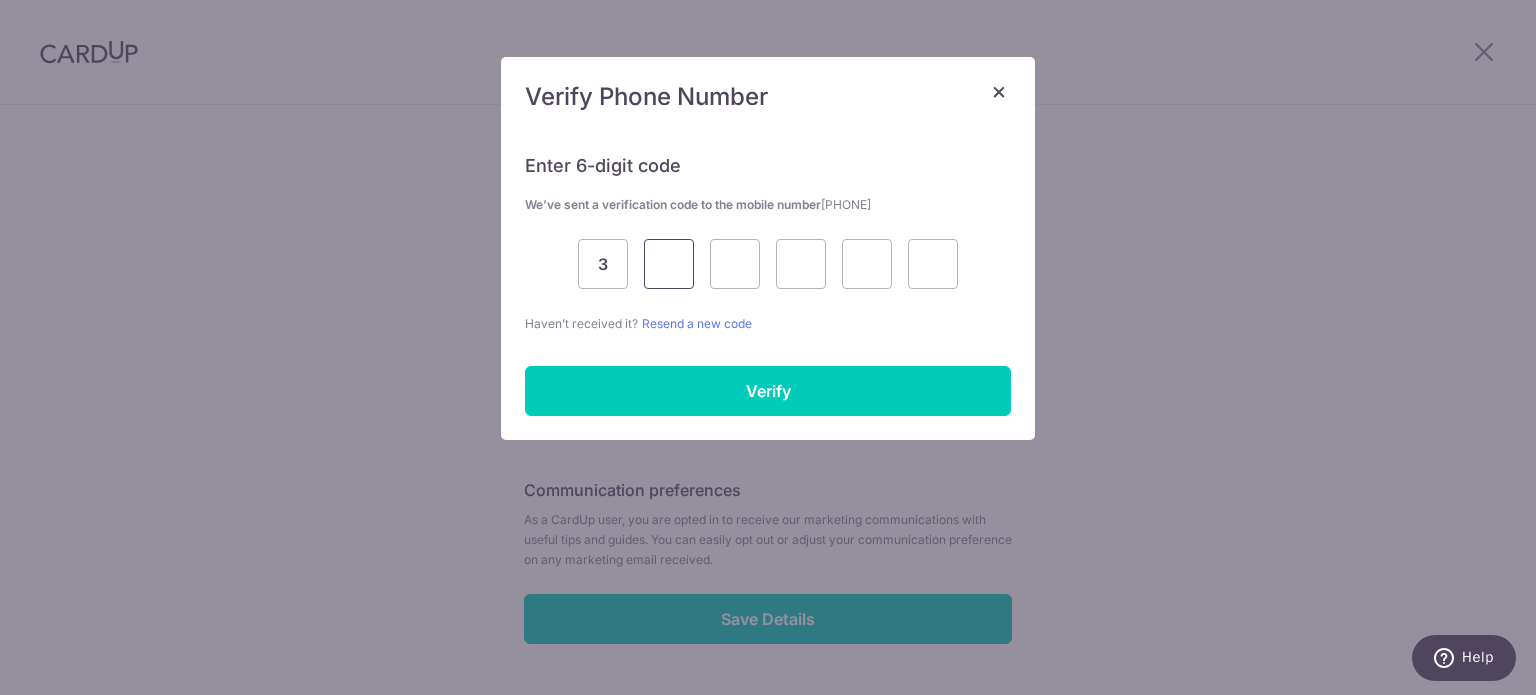 type on "9" 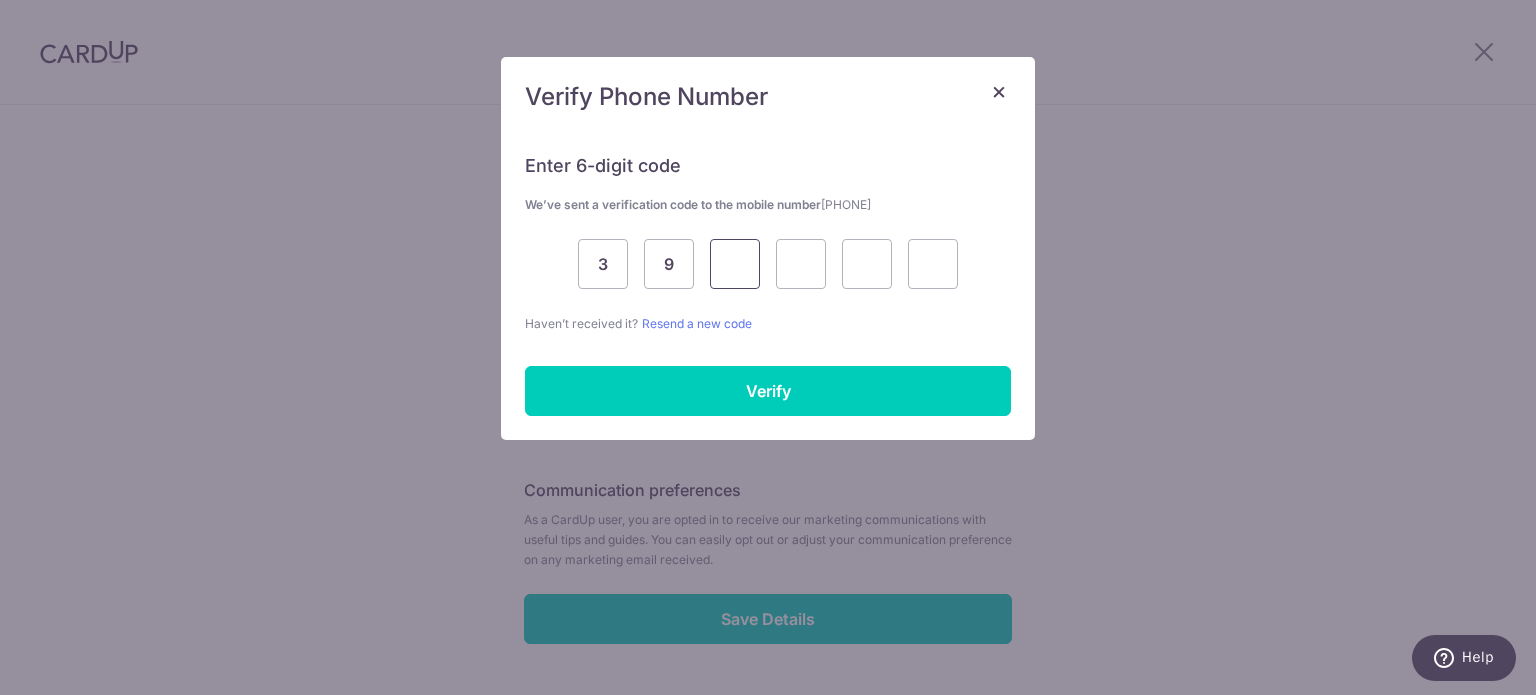 type on "8" 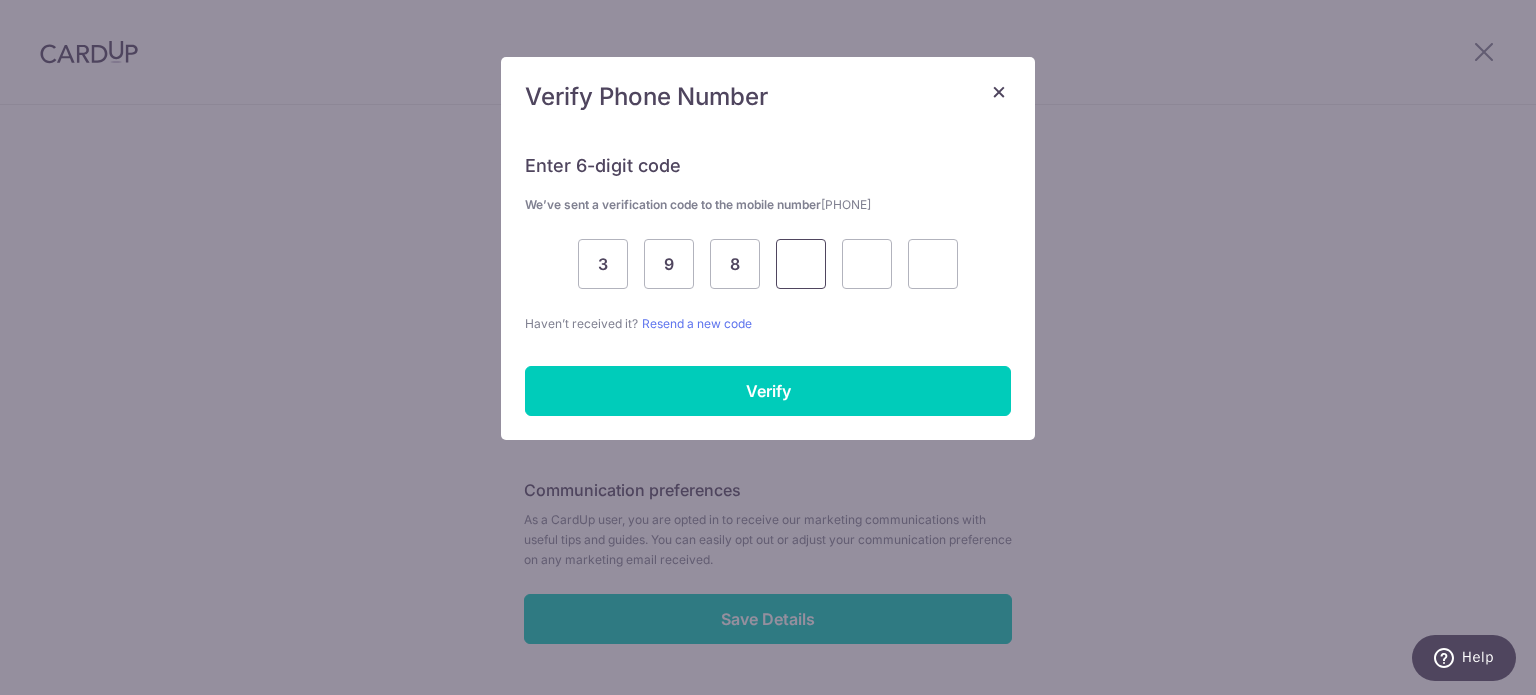 type on "8" 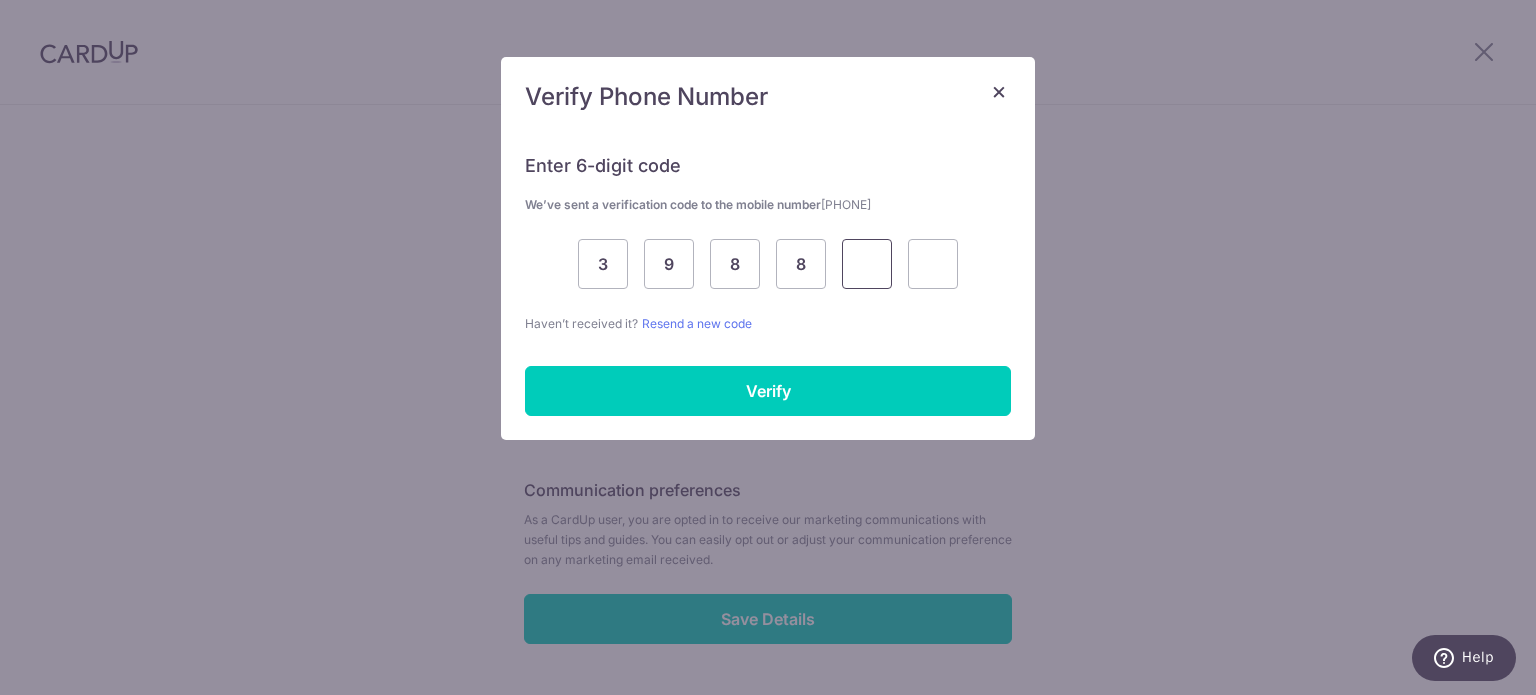 type on "6" 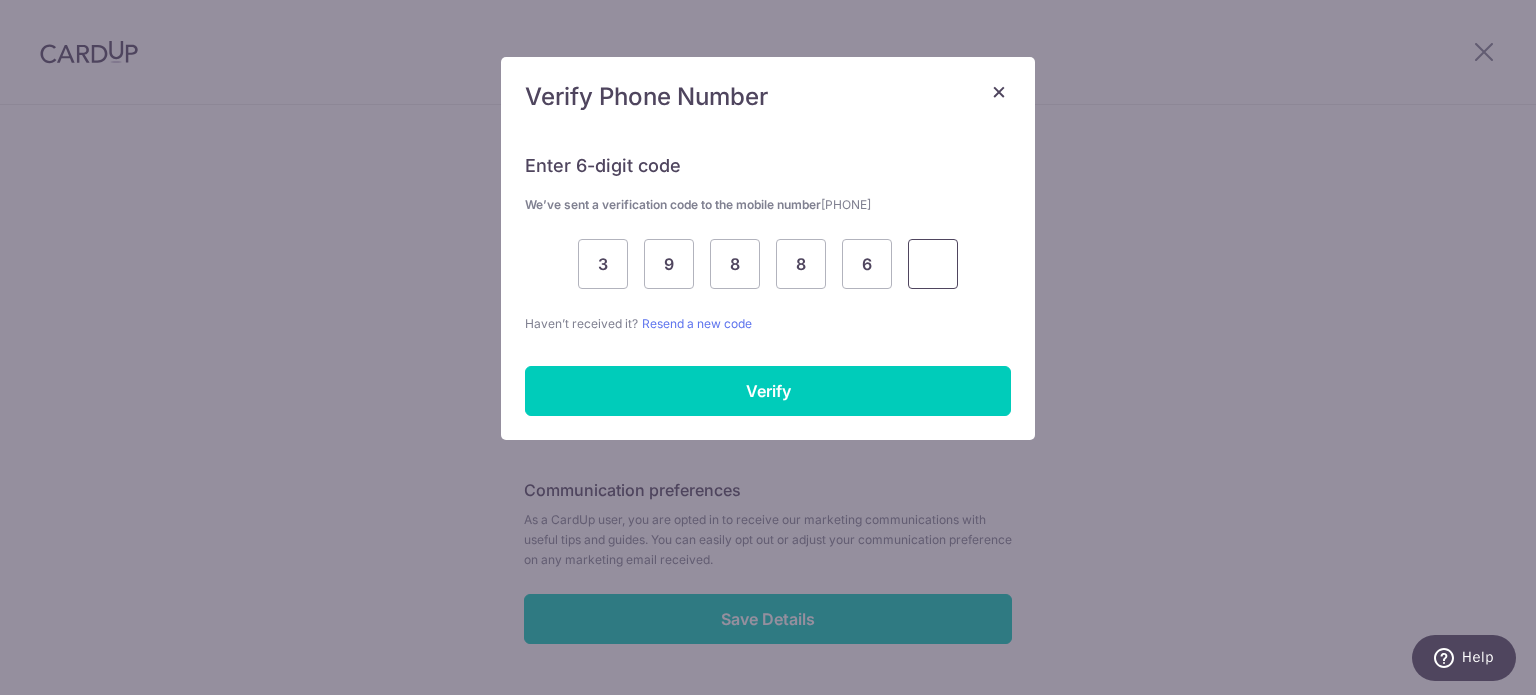 type on "8" 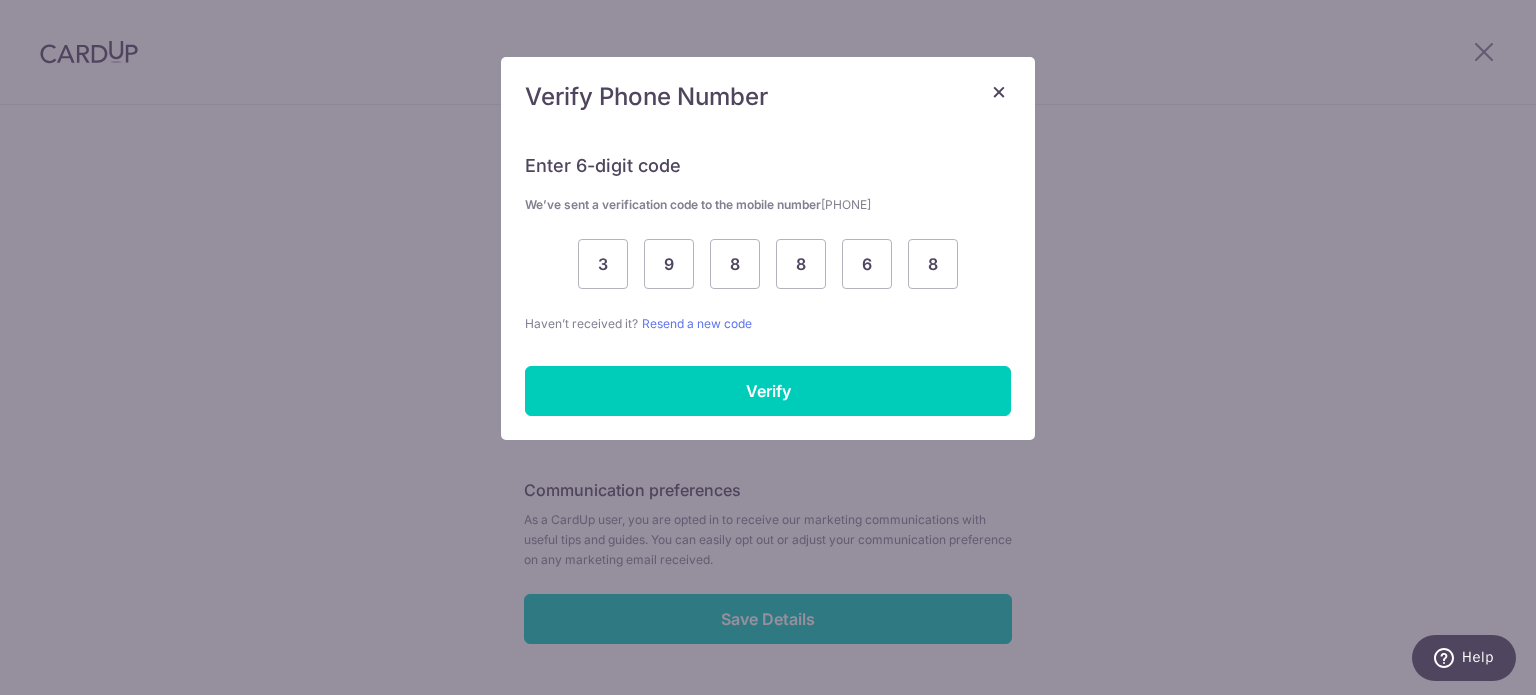 click on "Enter 6-digit code
We’ve sent a verification code to the mobile number  +6581283524
3
9
8
8
6
8
Haven’t received it?
Resend a new code
Verify" at bounding box center (768, 285) 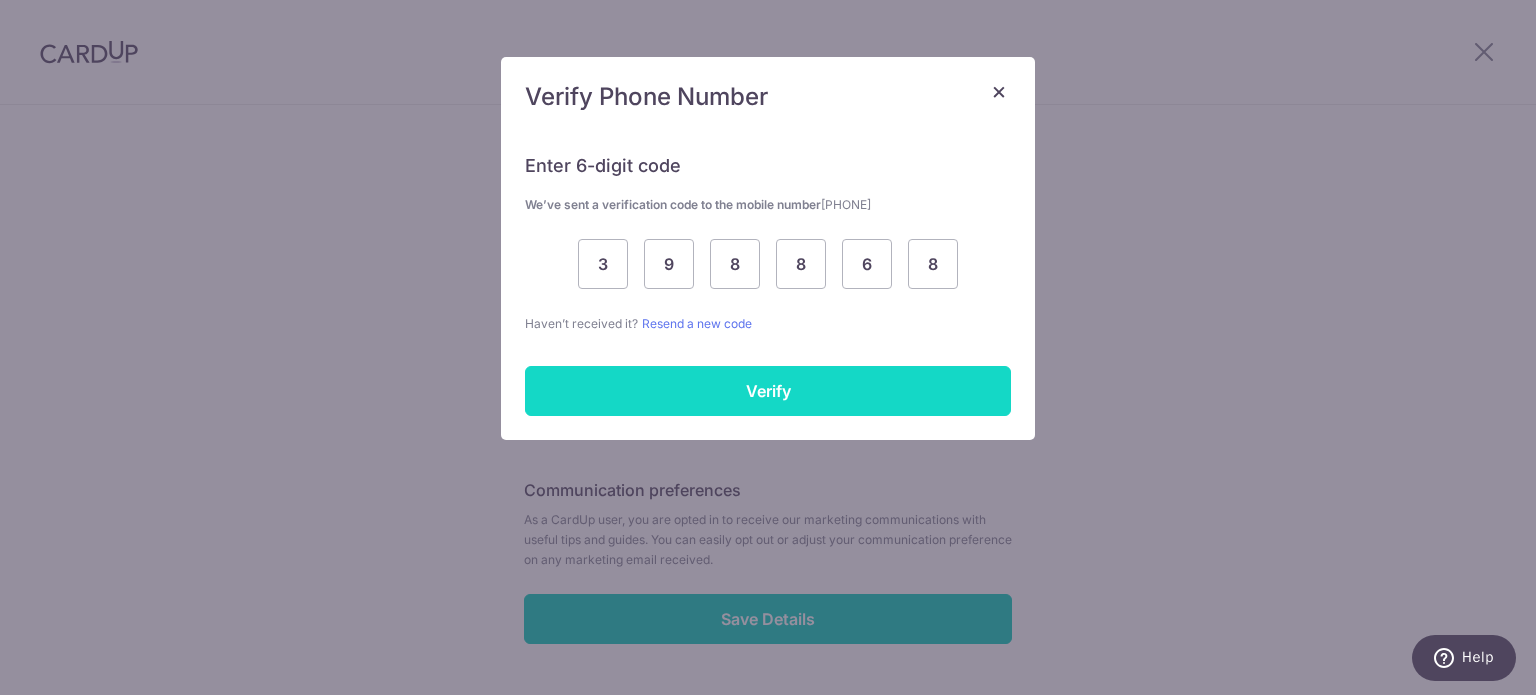 click on "Verify" at bounding box center [768, 391] 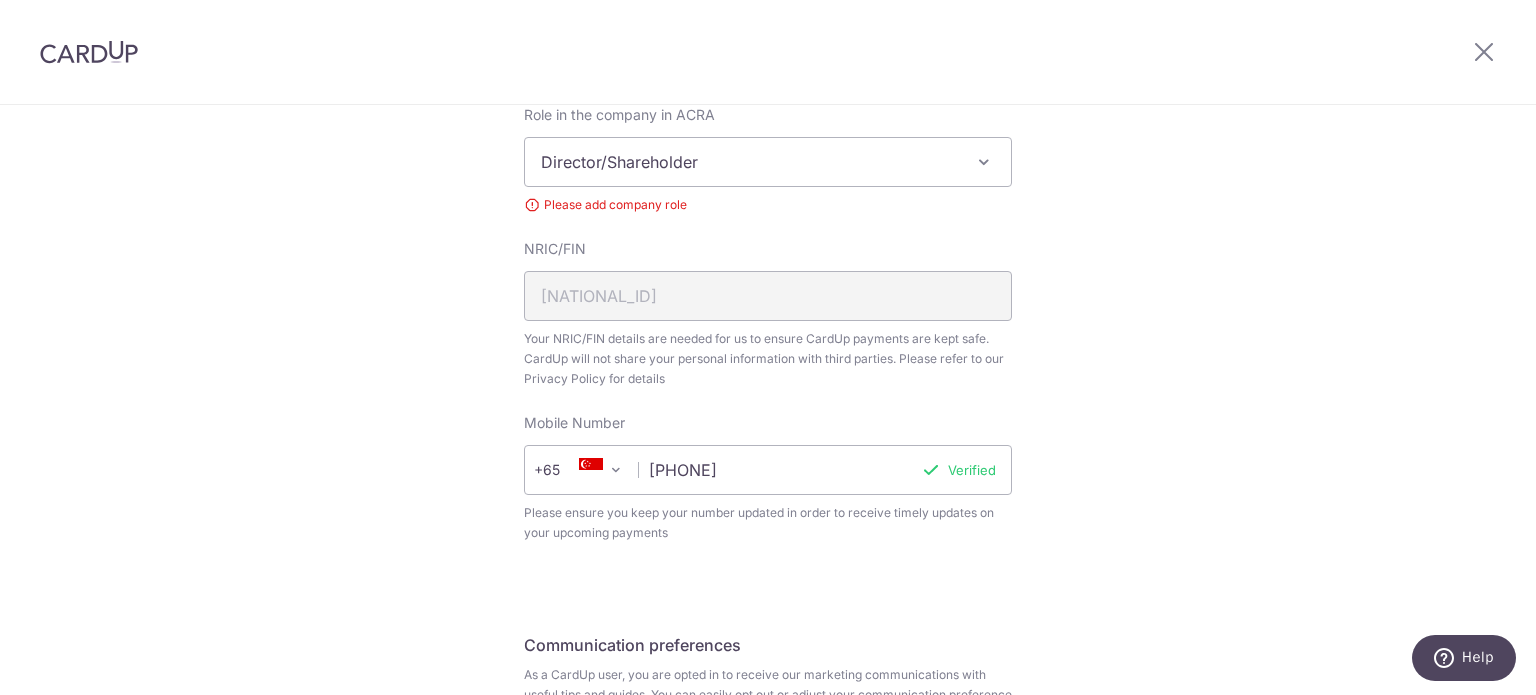 scroll, scrollTop: 812, scrollLeft: 0, axis: vertical 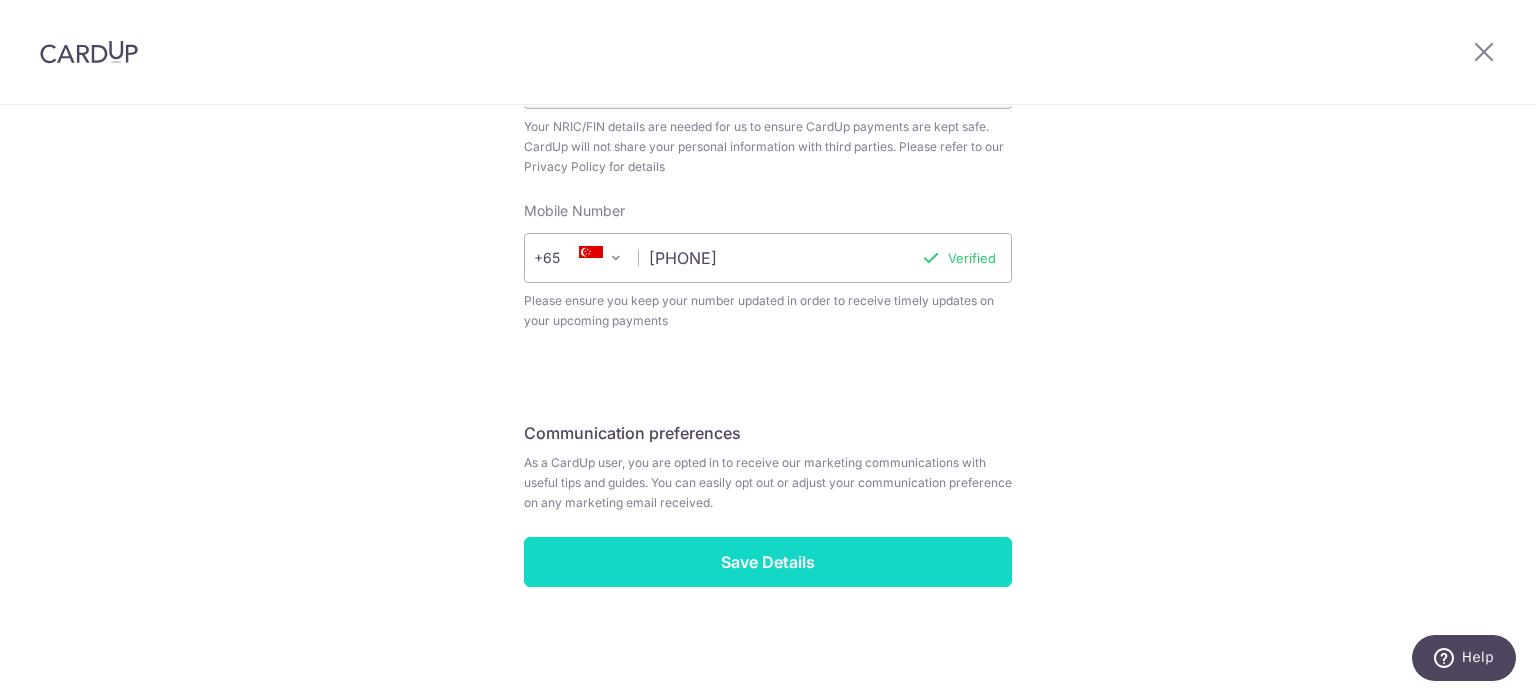 click on "Save Details" at bounding box center [768, 562] 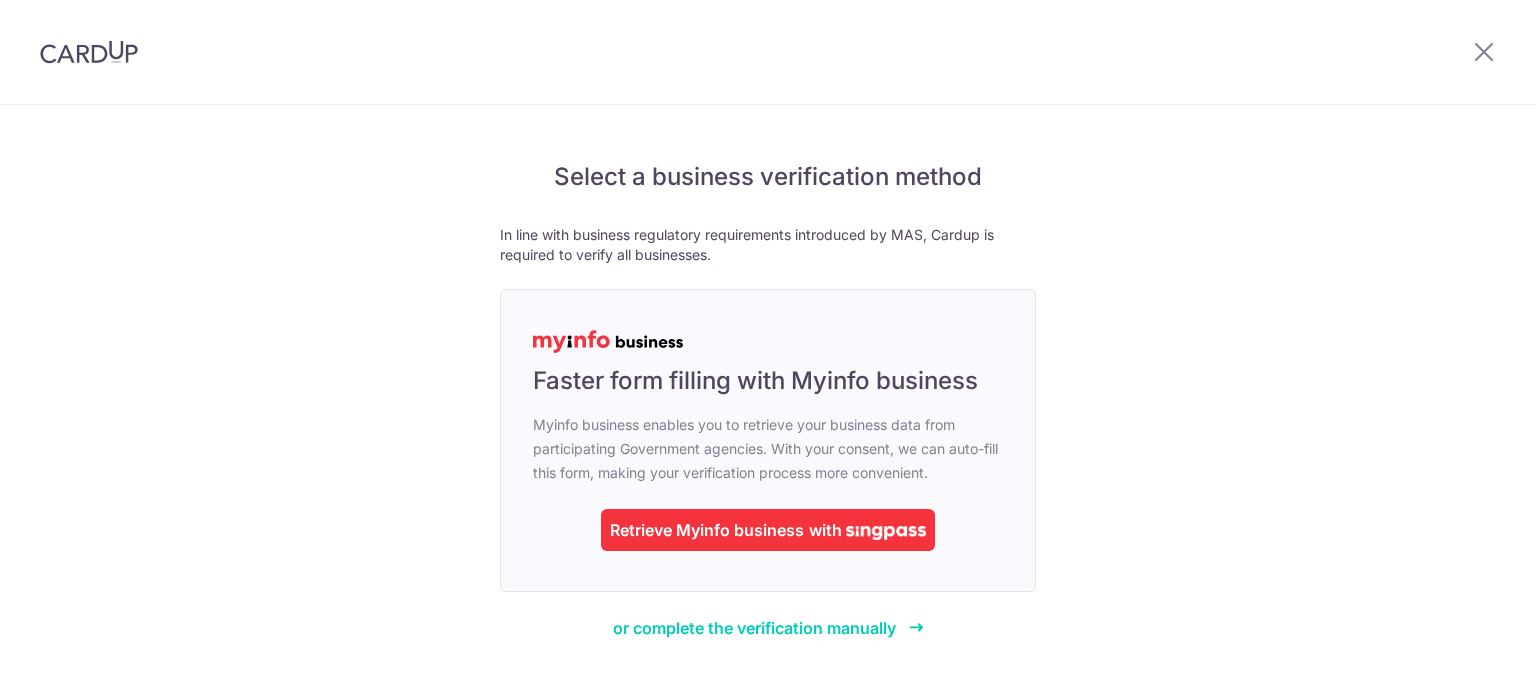 scroll, scrollTop: 0, scrollLeft: 0, axis: both 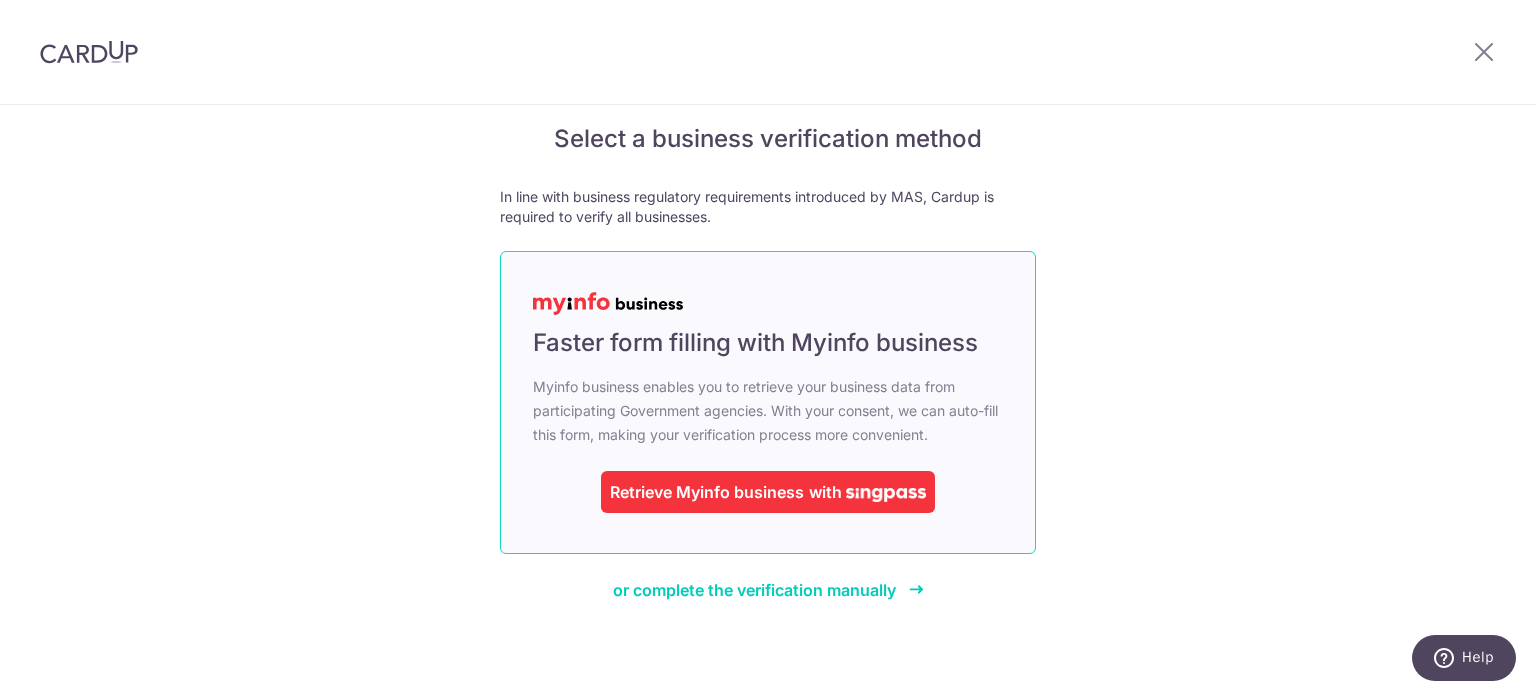 click on "Retrieve Myinfo business" at bounding box center [707, 492] 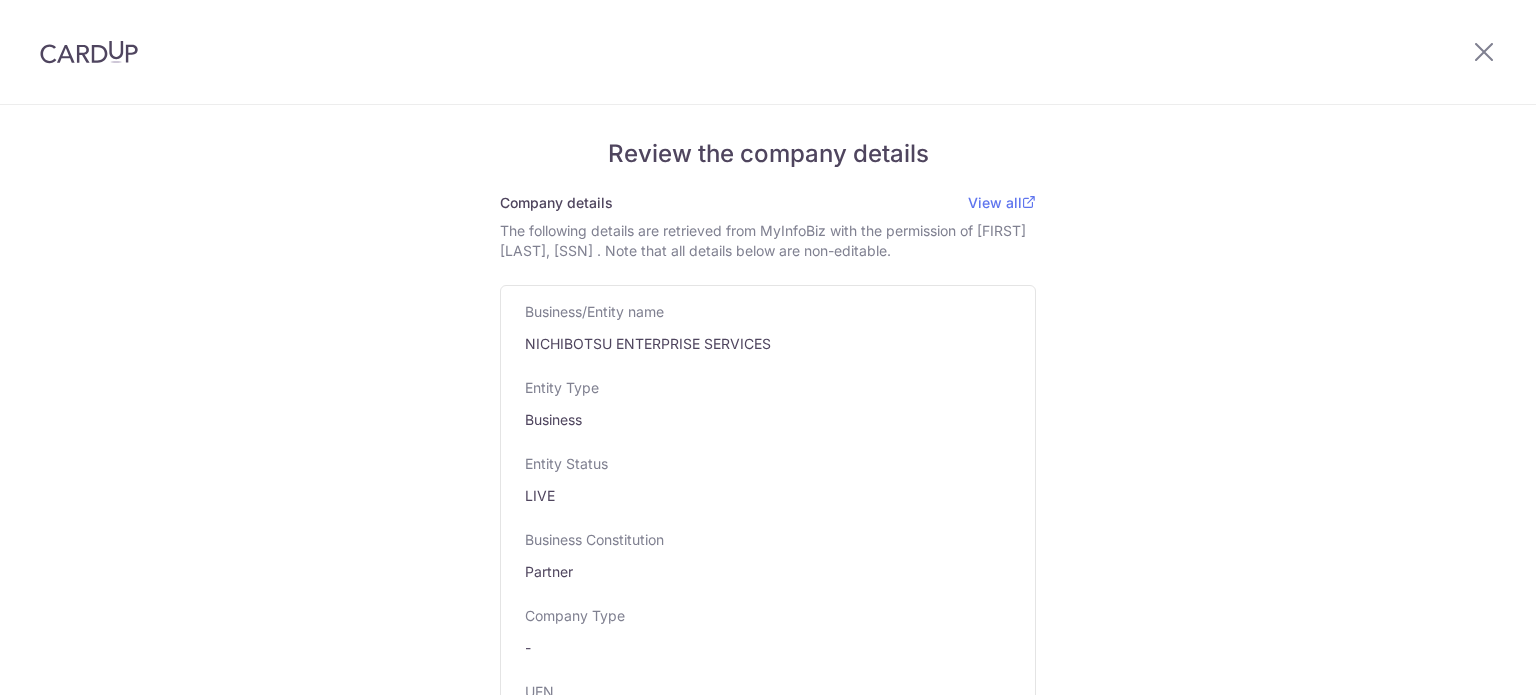scroll, scrollTop: 0, scrollLeft: 0, axis: both 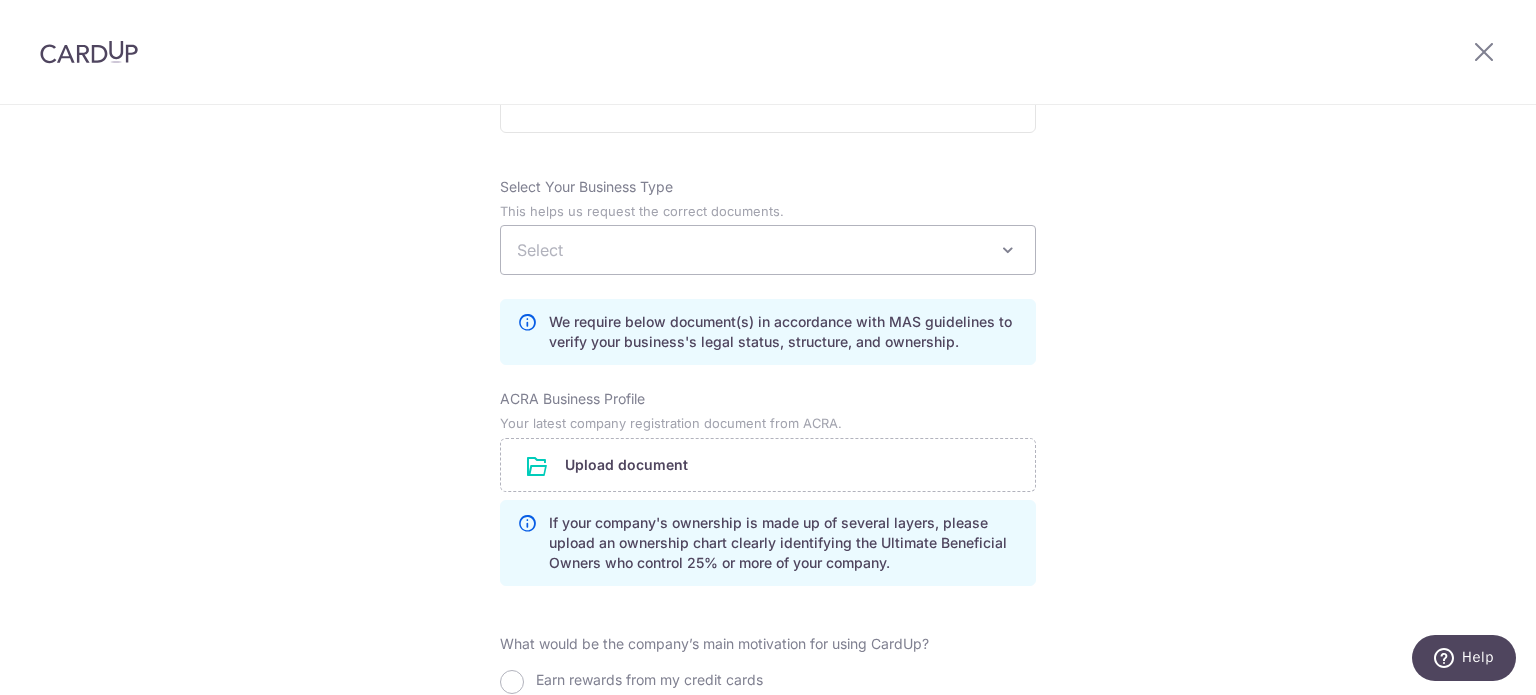 click on "Select" at bounding box center [768, 250] 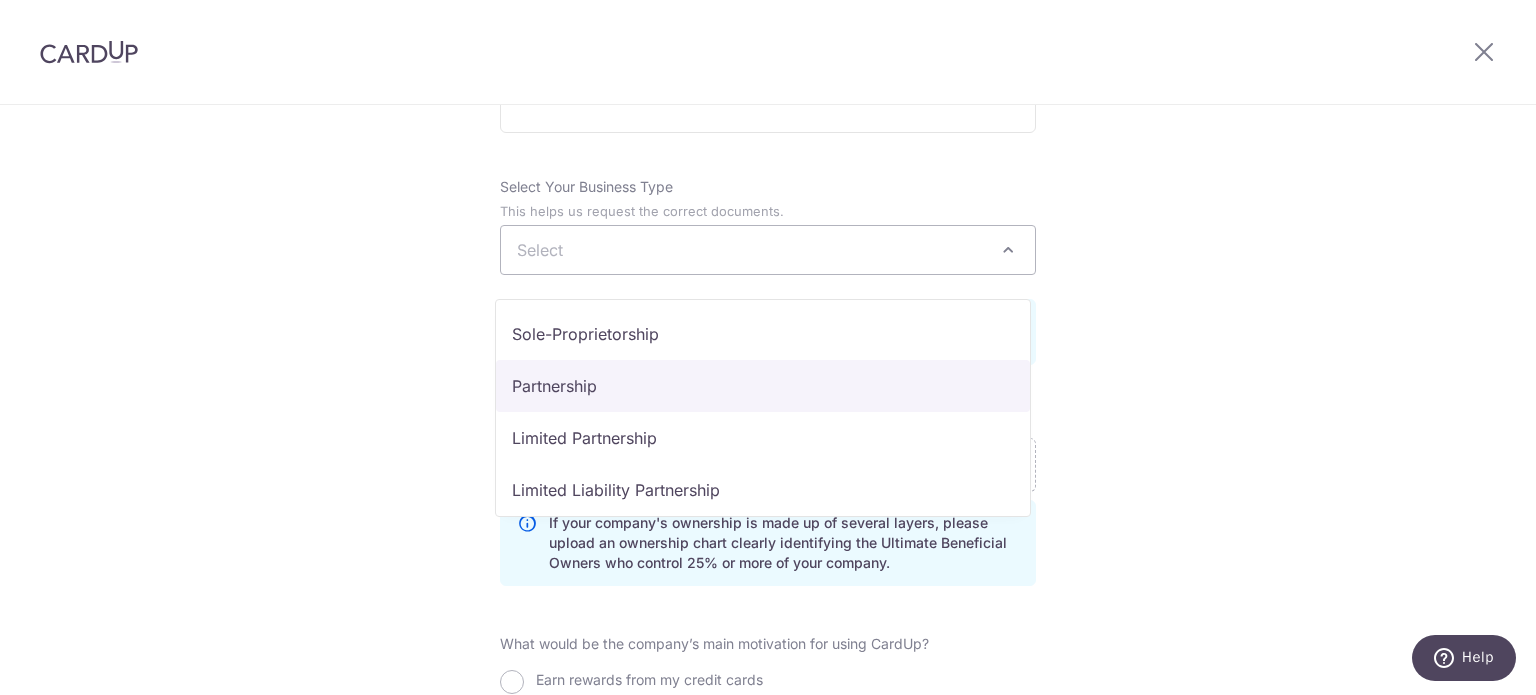 select on "Partnership" 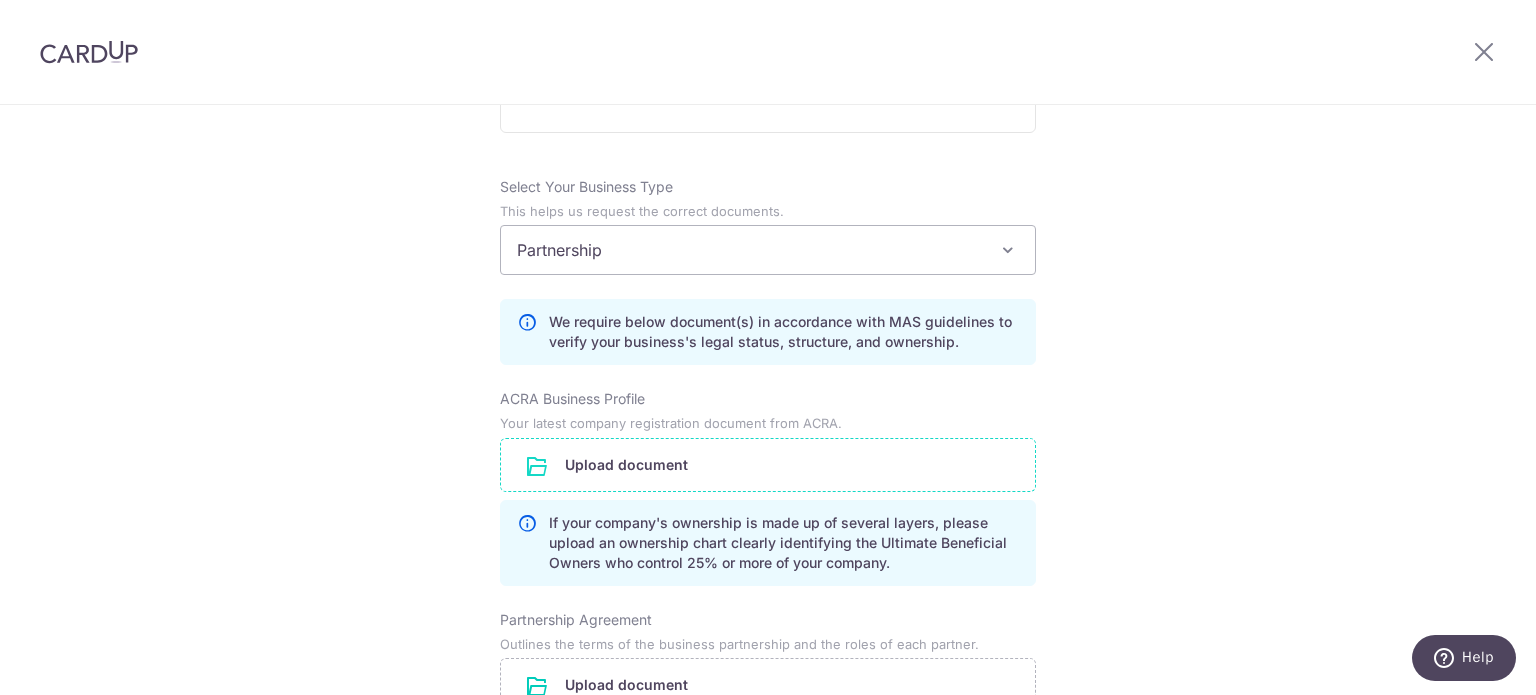 scroll, scrollTop: 1400, scrollLeft: 0, axis: vertical 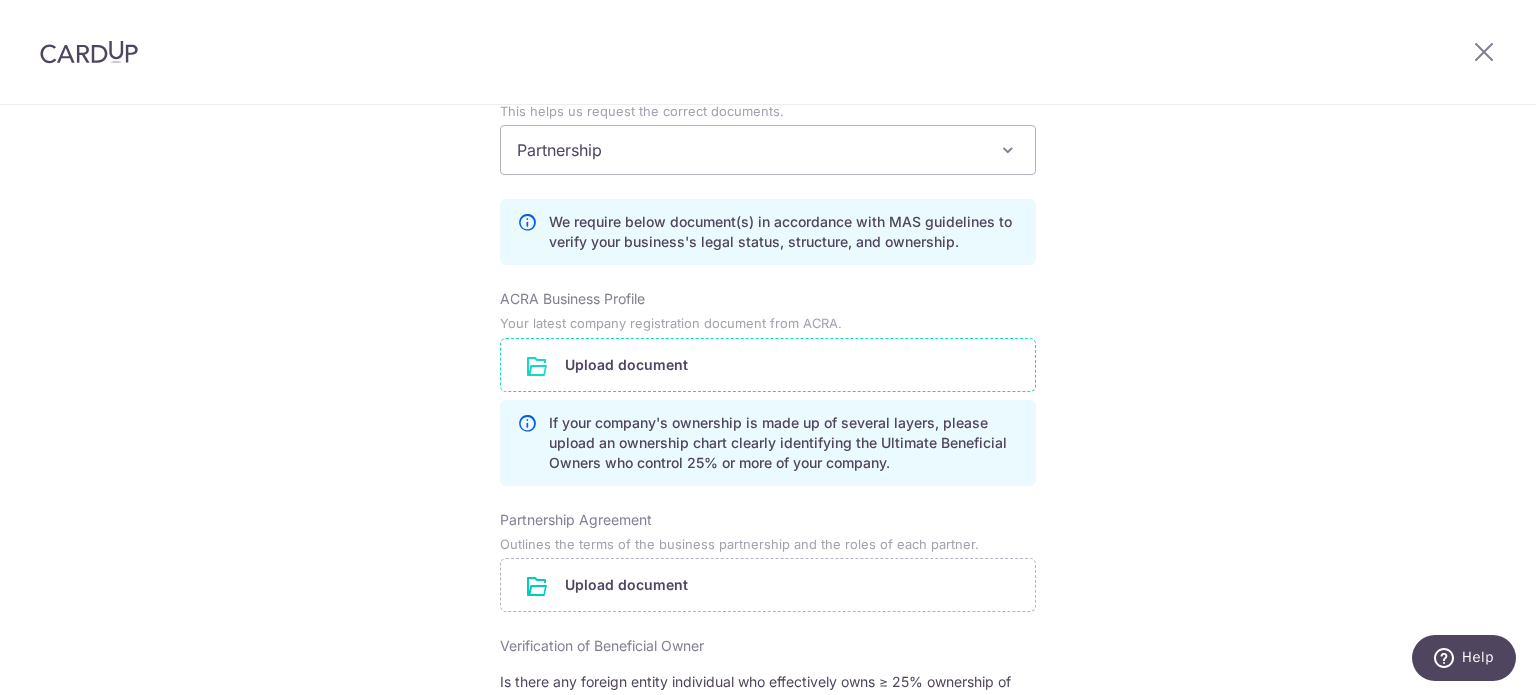 click at bounding box center (768, 365) 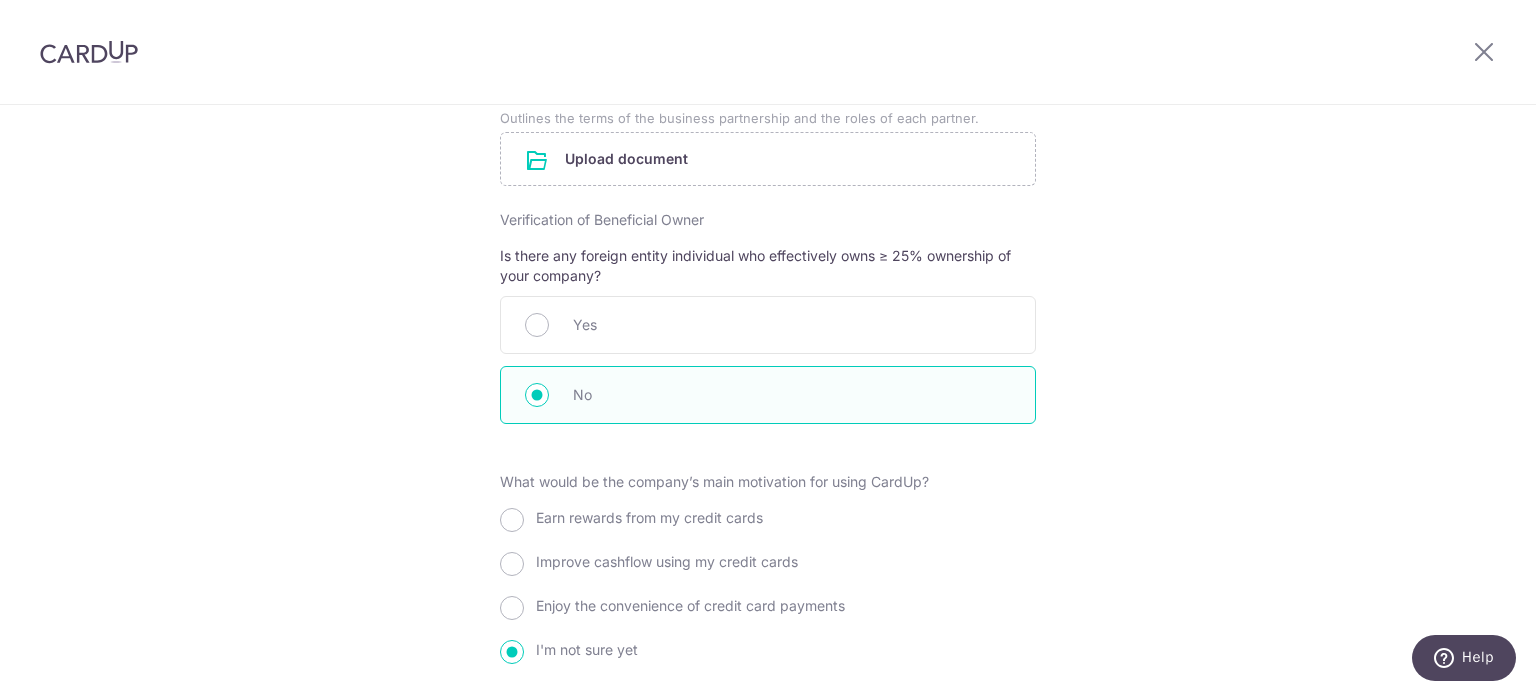 scroll, scrollTop: 2100, scrollLeft: 0, axis: vertical 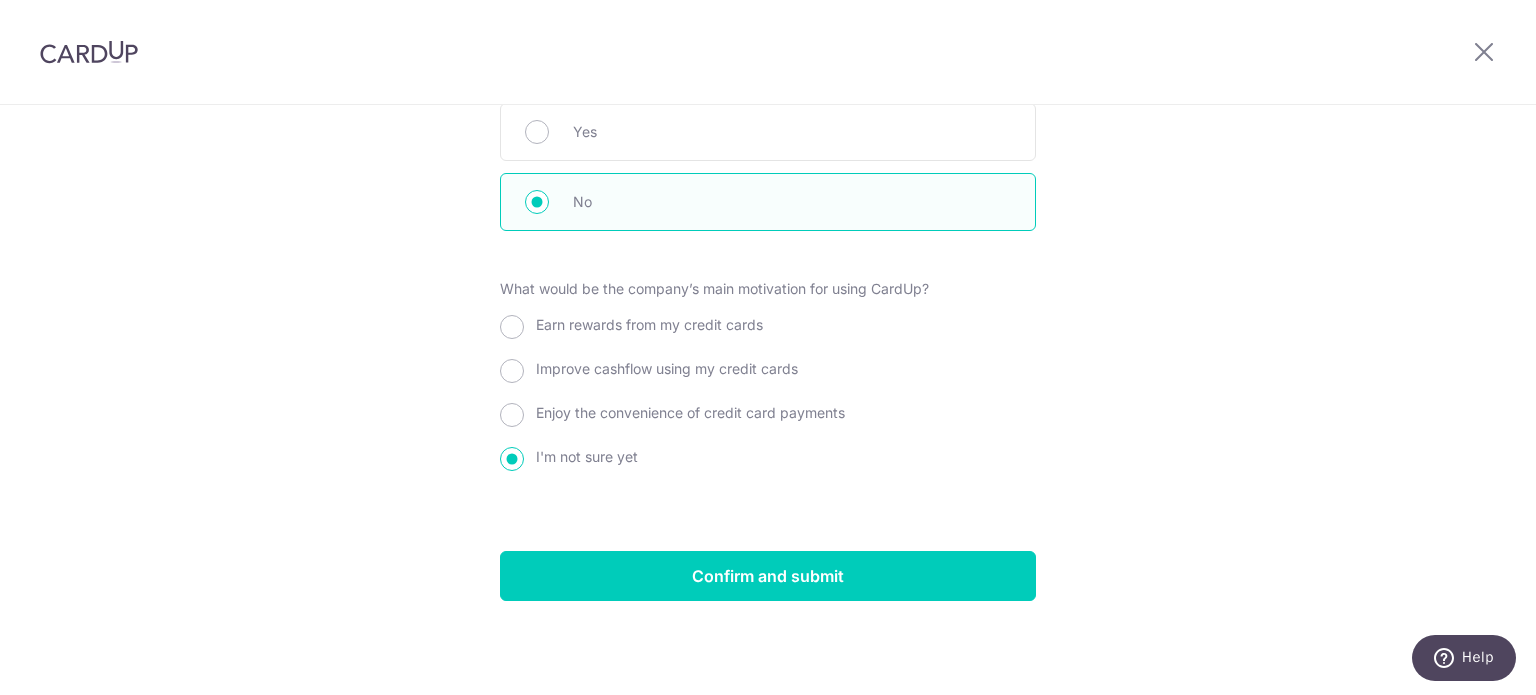click on "Earn rewards from my credit cards" at bounding box center [649, 325] 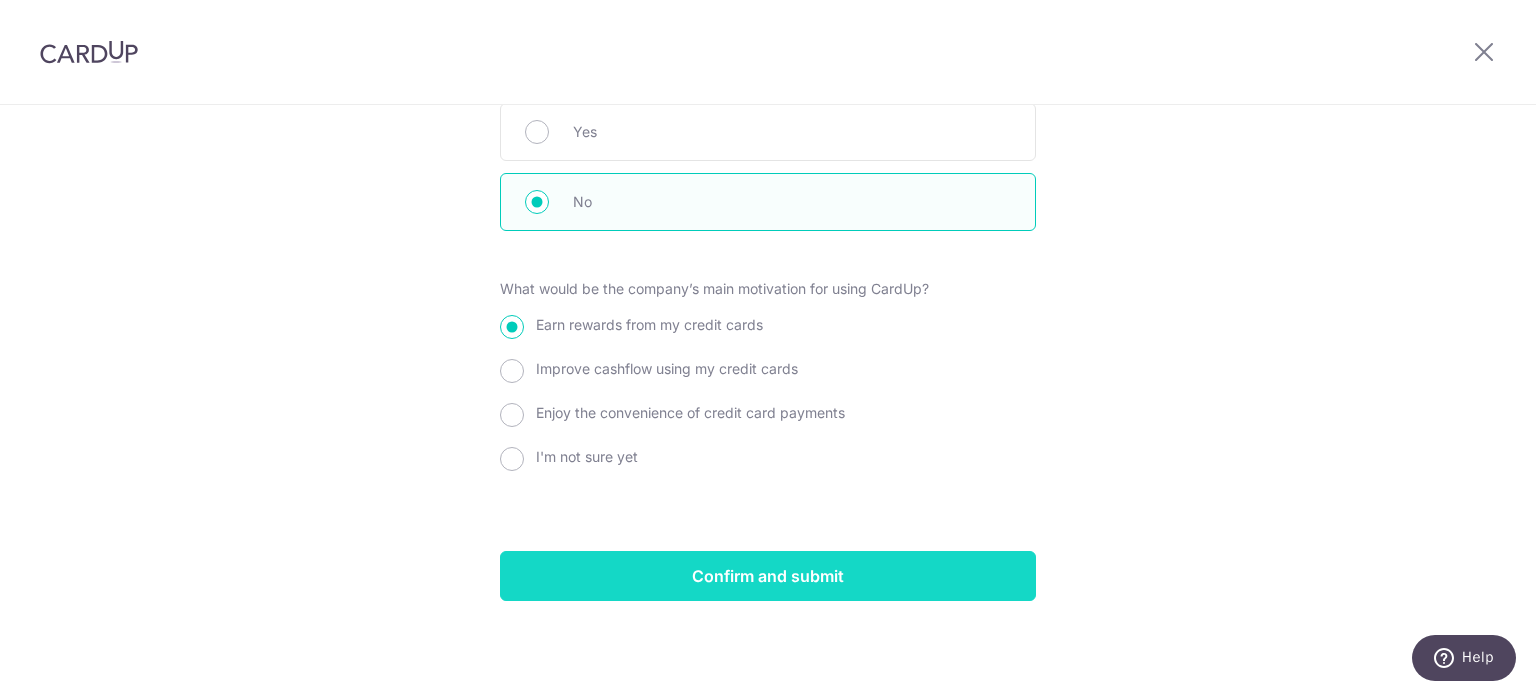 click on "Confirm and submit" at bounding box center [768, 576] 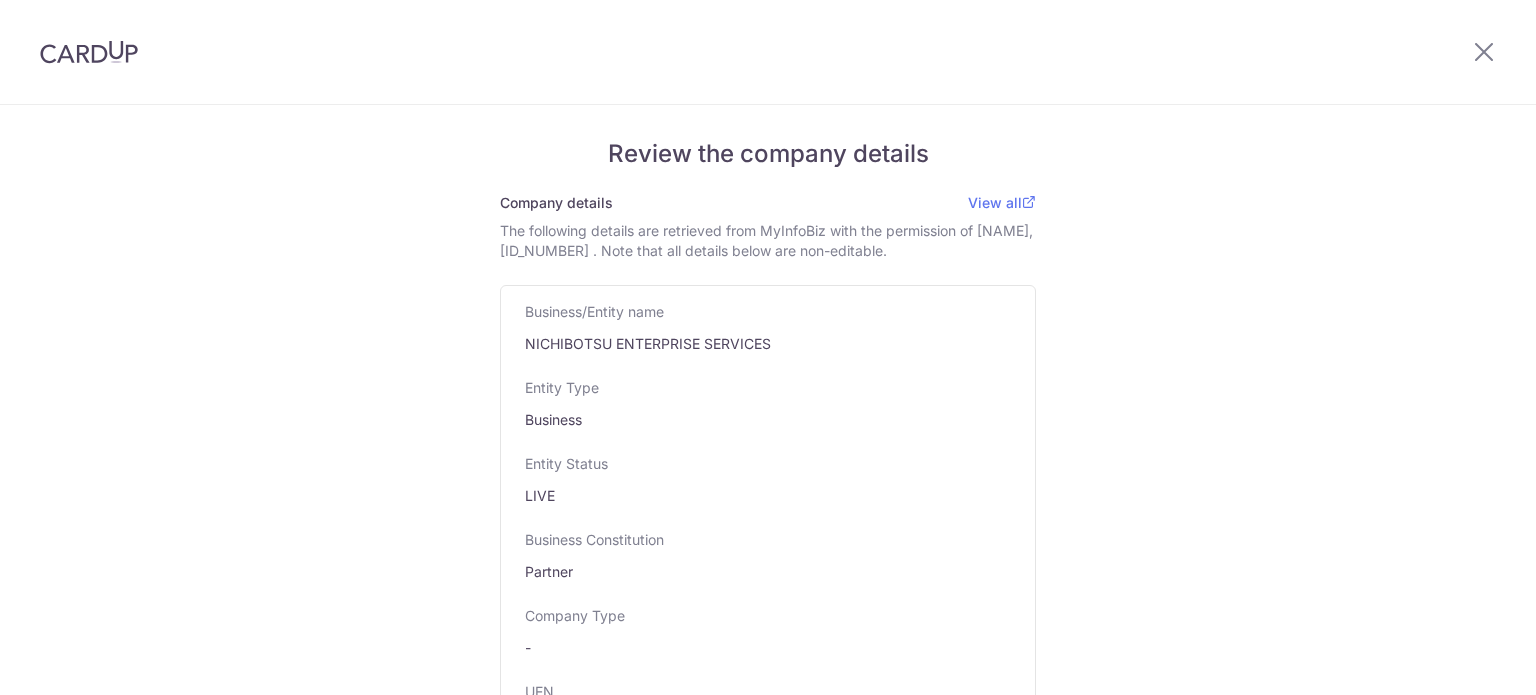 scroll, scrollTop: 0, scrollLeft: 0, axis: both 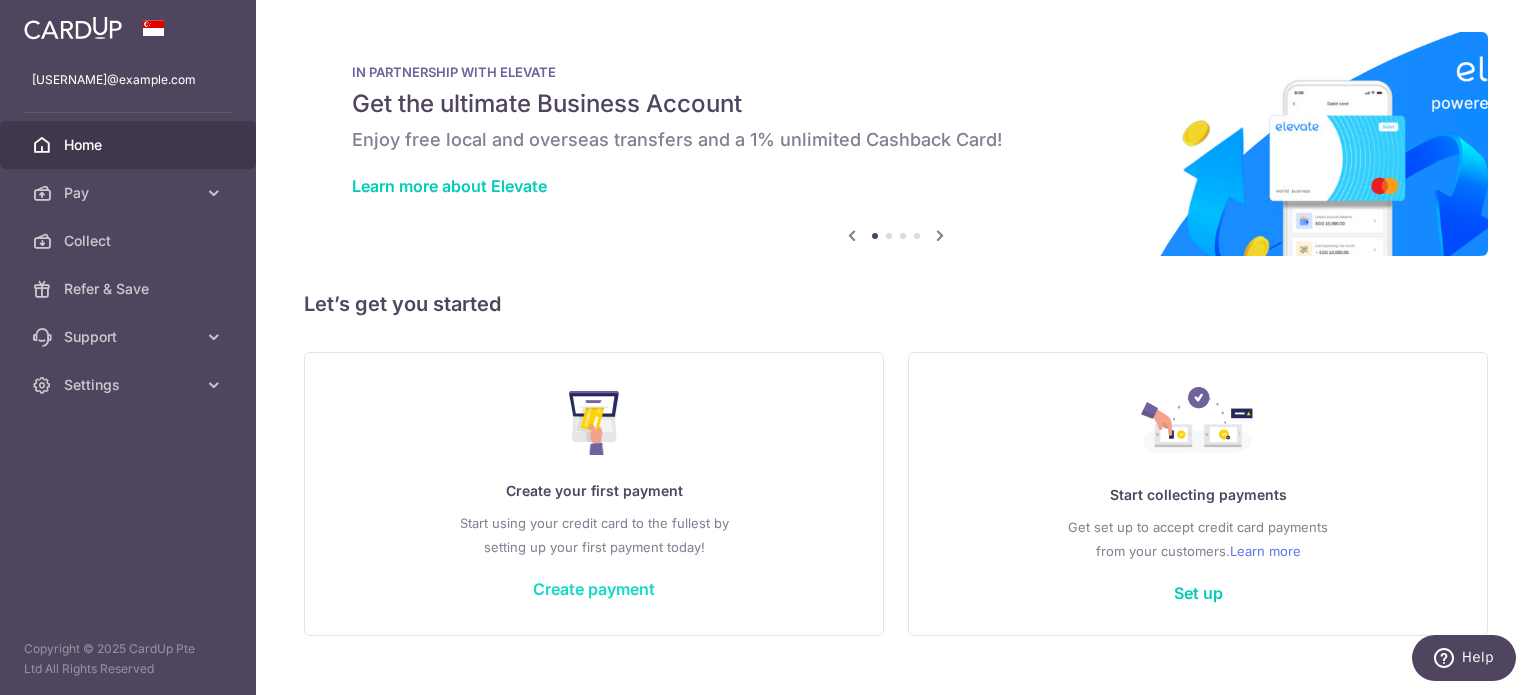 click on "Create payment" at bounding box center [594, 589] 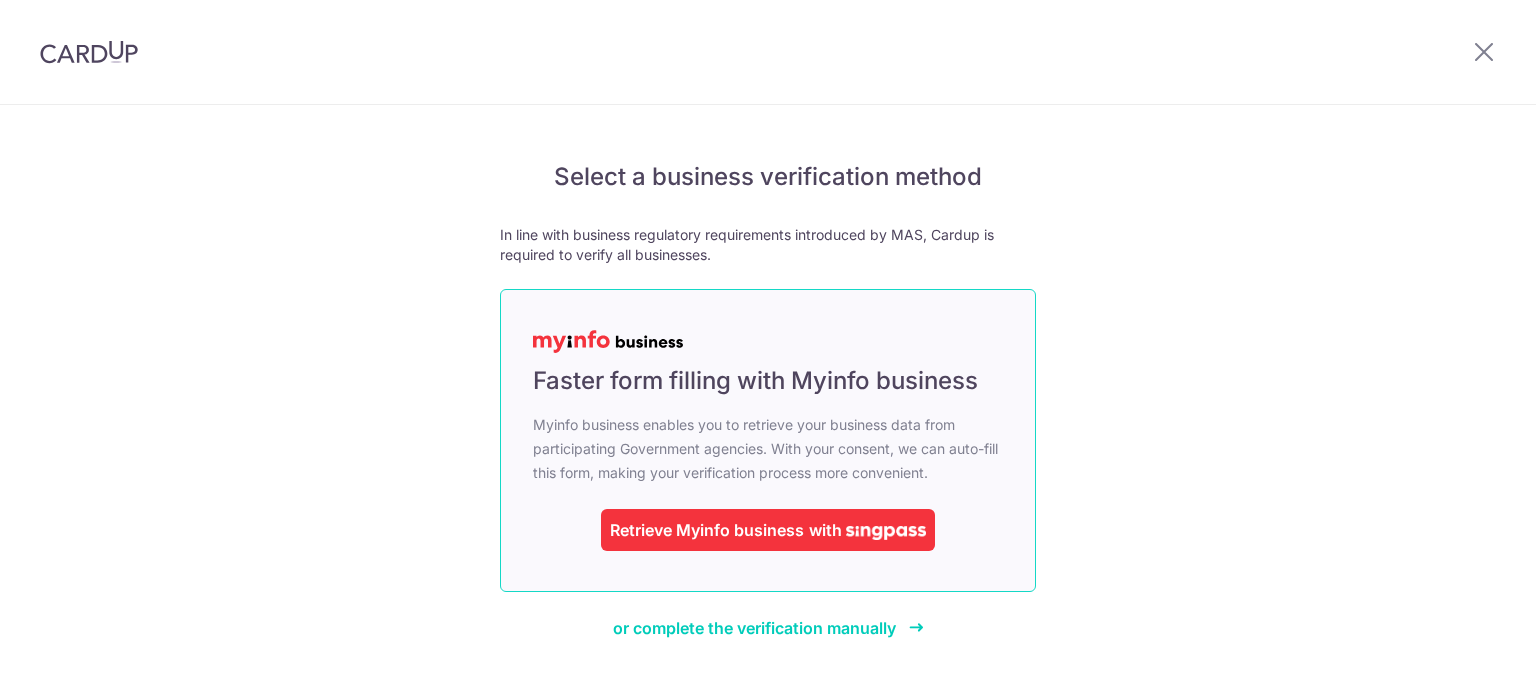 scroll, scrollTop: 0, scrollLeft: 0, axis: both 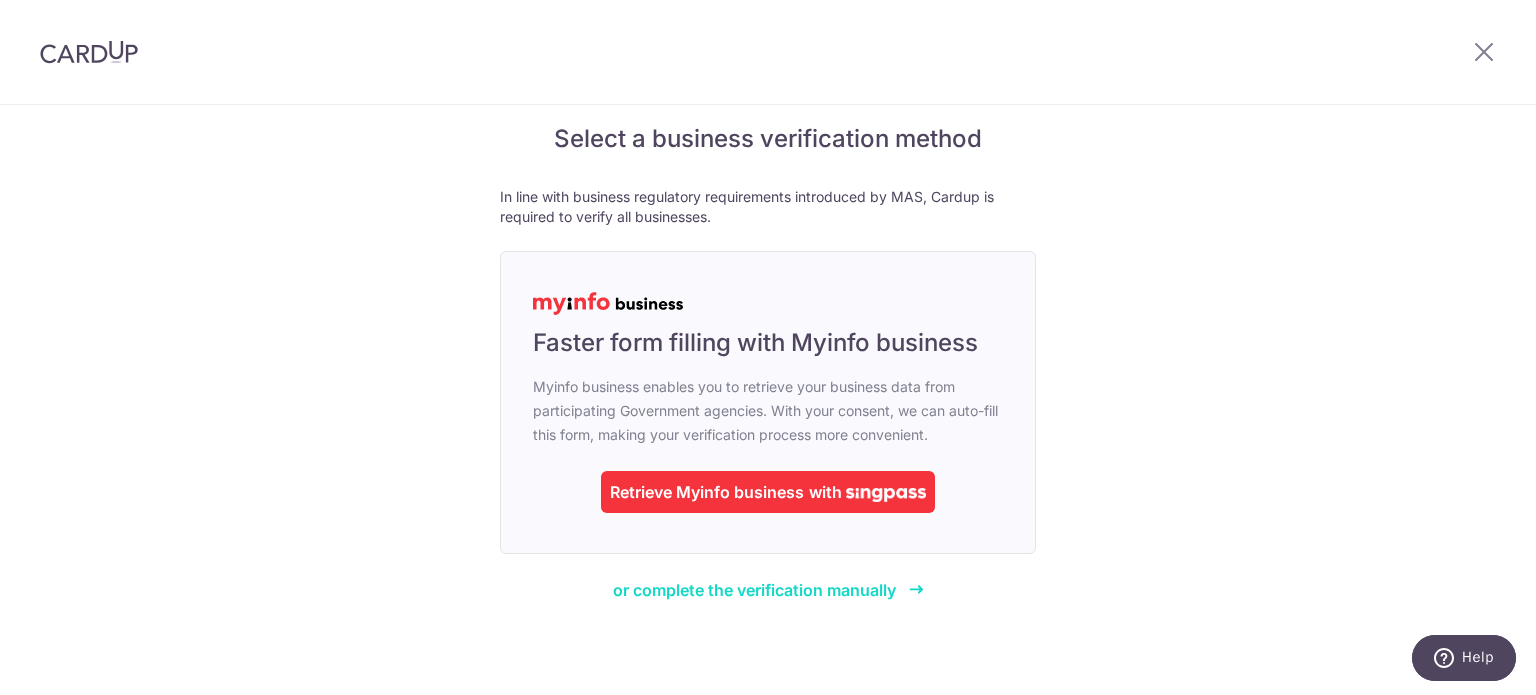 click on "or complete the verification manually" at bounding box center (754, 590) 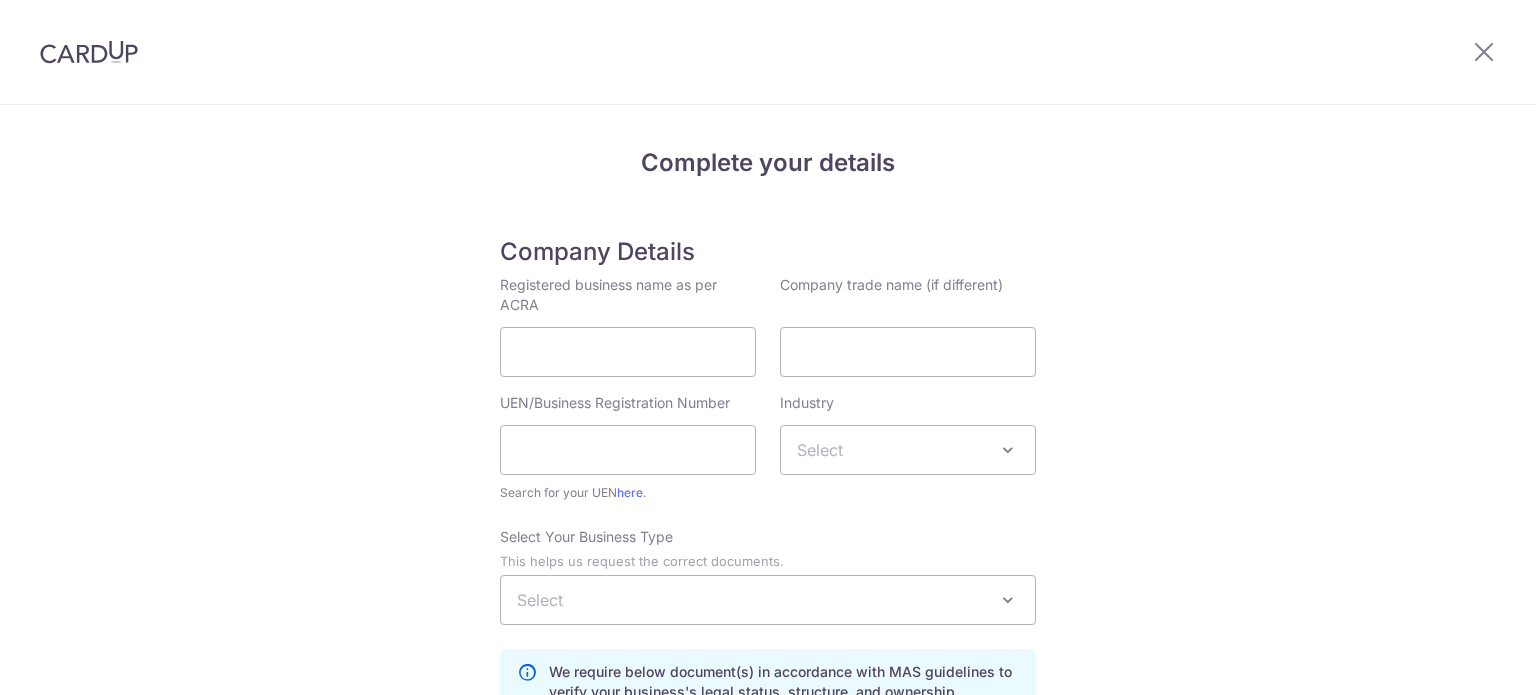 scroll, scrollTop: 0, scrollLeft: 0, axis: both 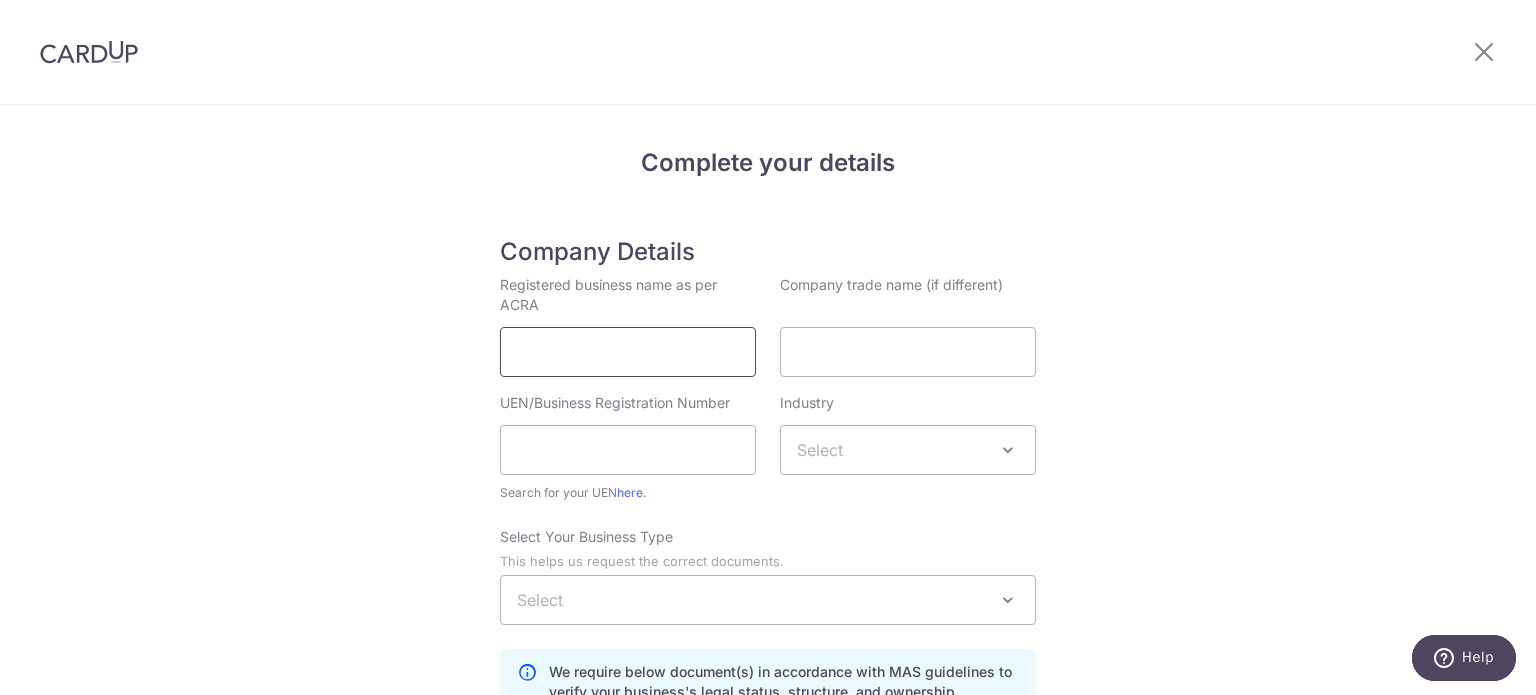 click on "Registered business name as per ACRA" at bounding box center [628, 352] 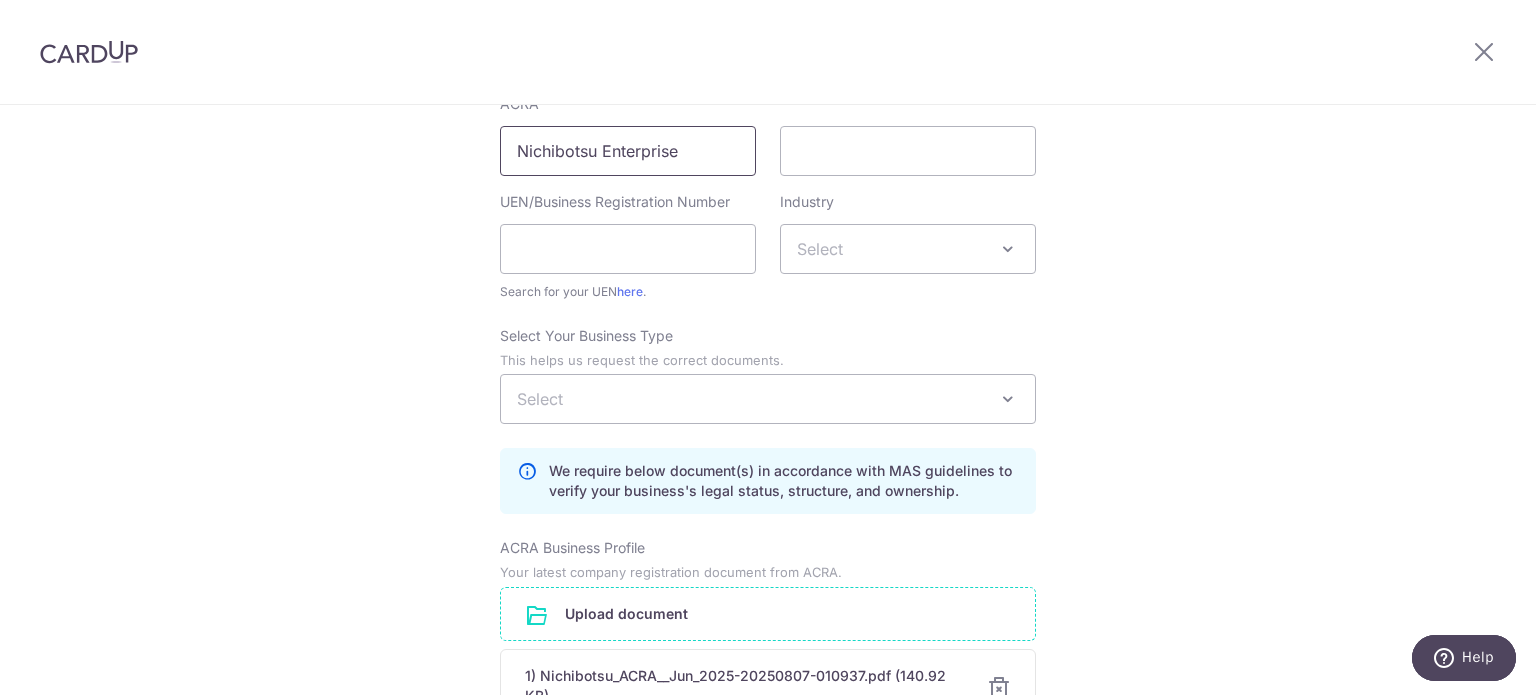 scroll, scrollTop: 300, scrollLeft: 0, axis: vertical 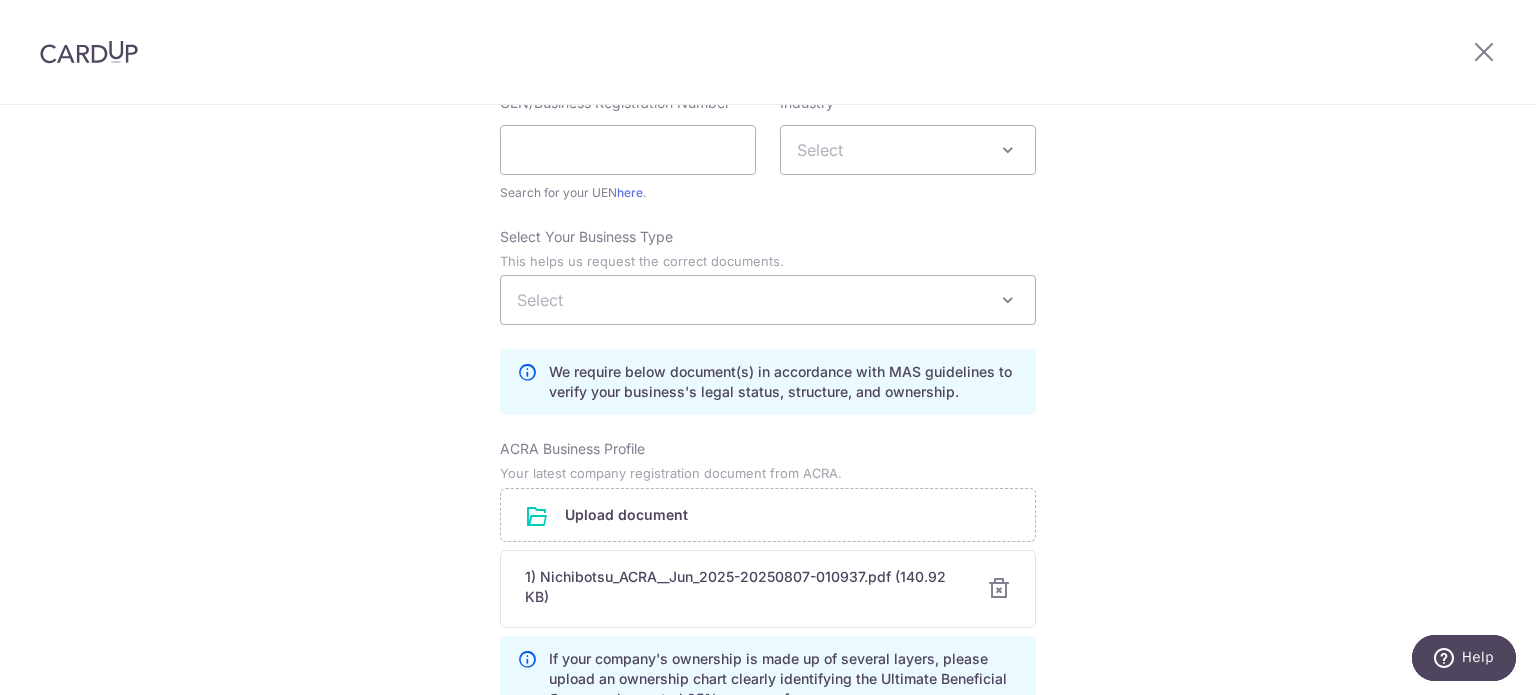 type on "Nichibotsu Enterprise" 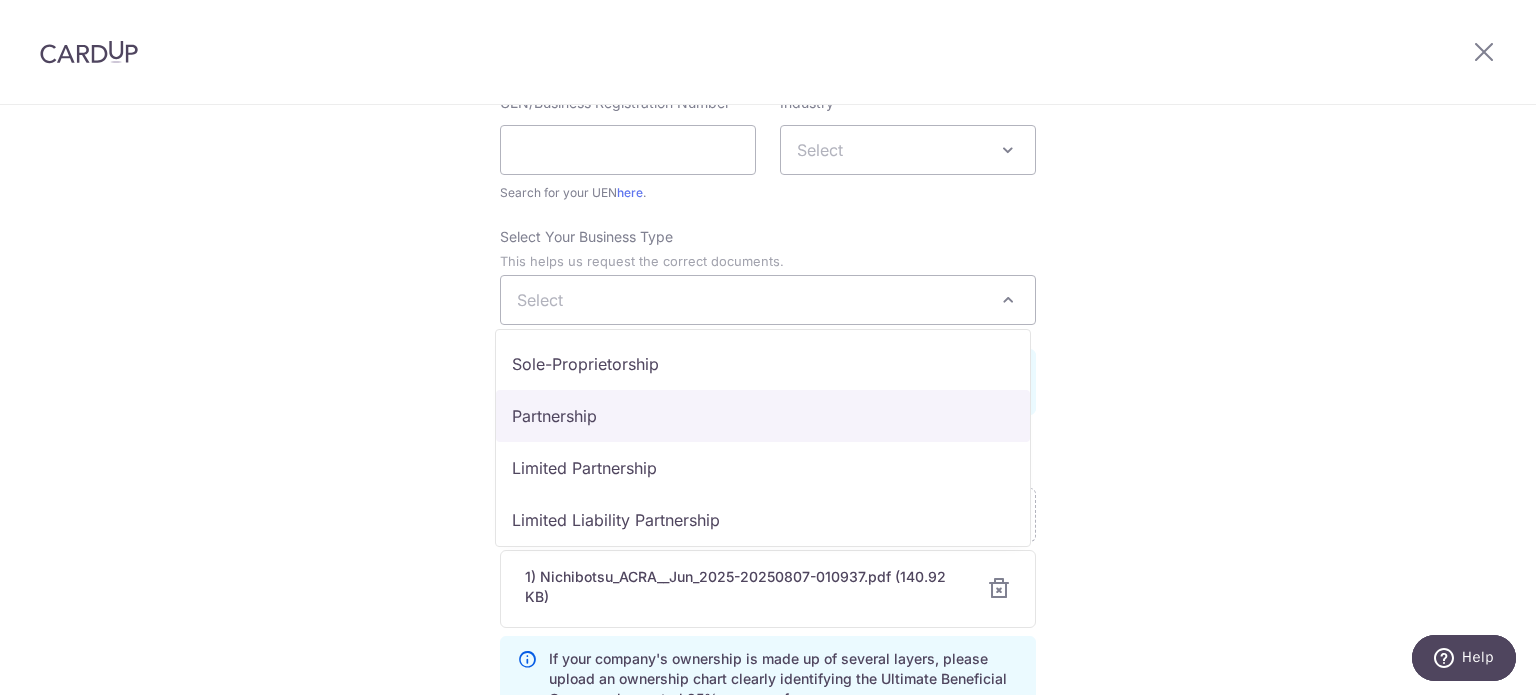 select on "Partnership" 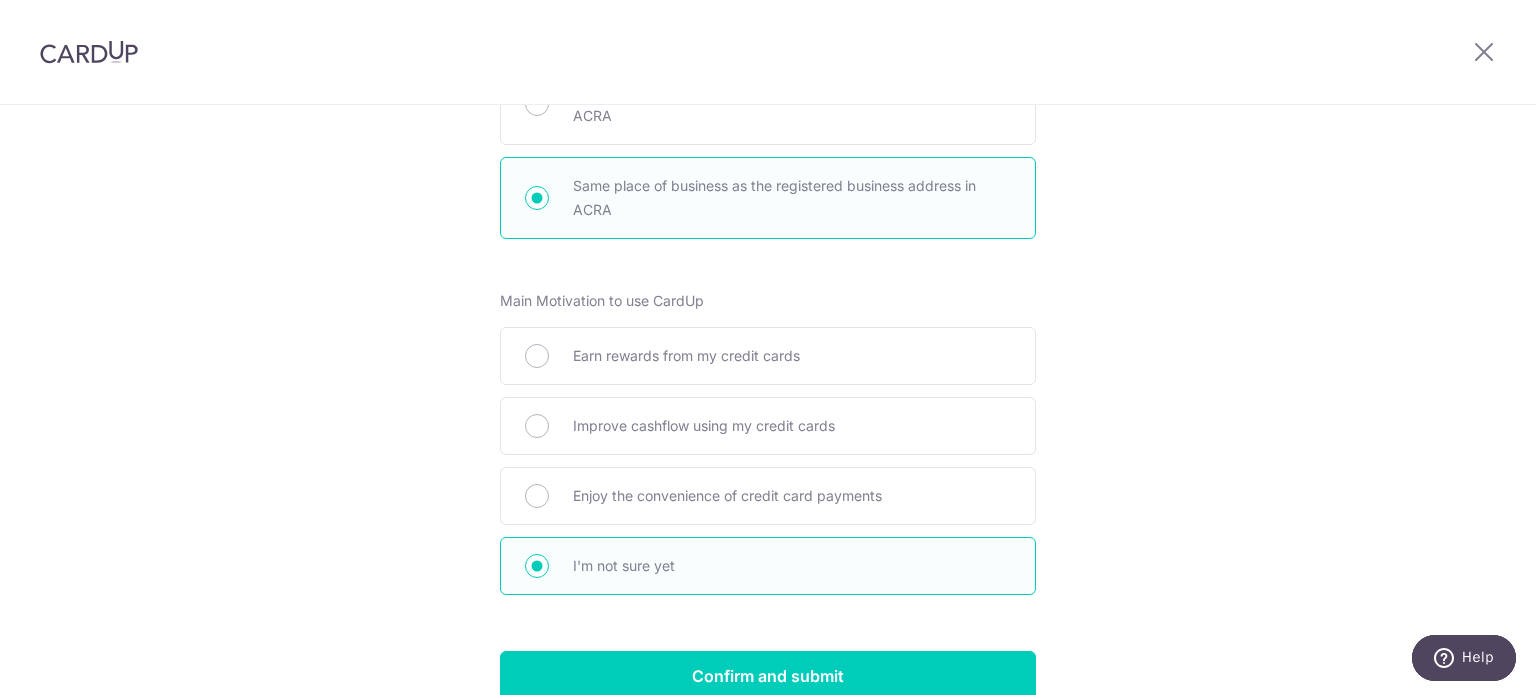 scroll, scrollTop: 1476, scrollLeft: 0, axis: vertical 